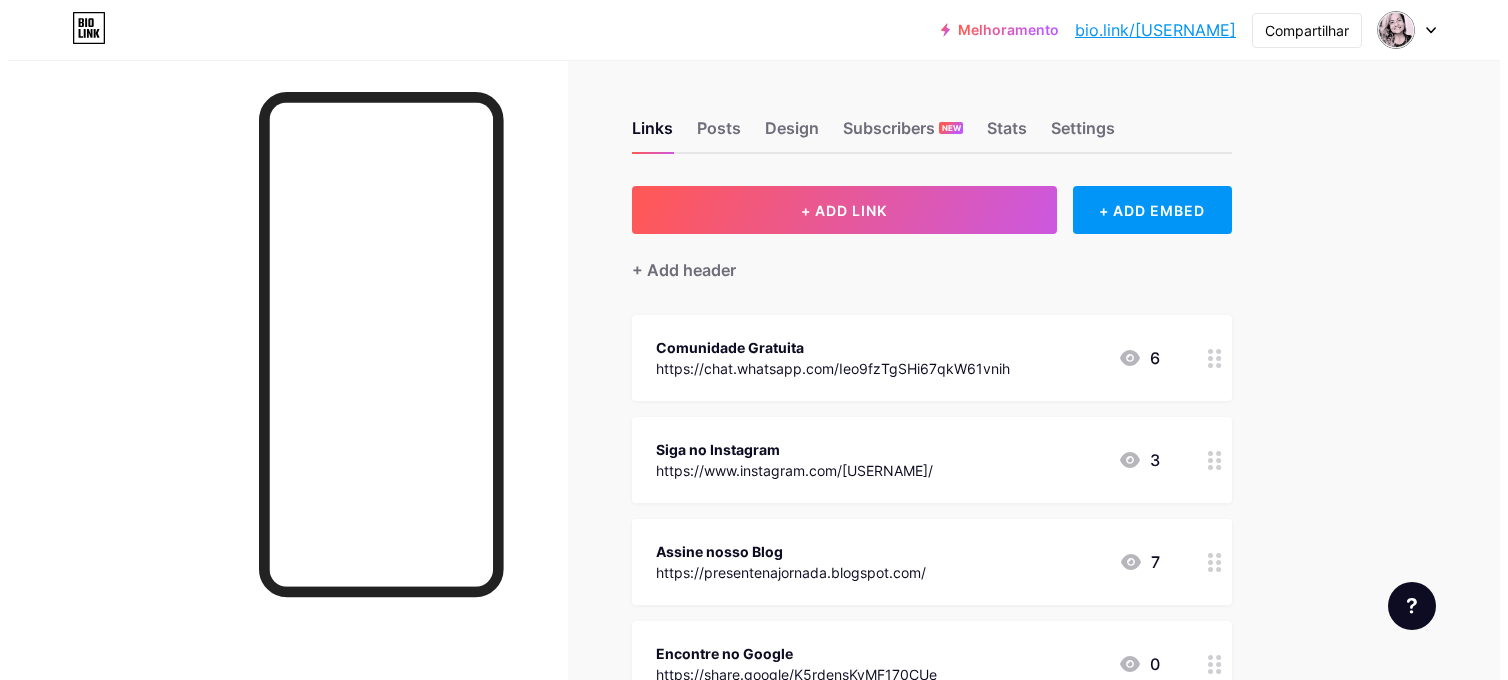 scroll, scrollTop: 0, scrollLeft: 0, axis: both 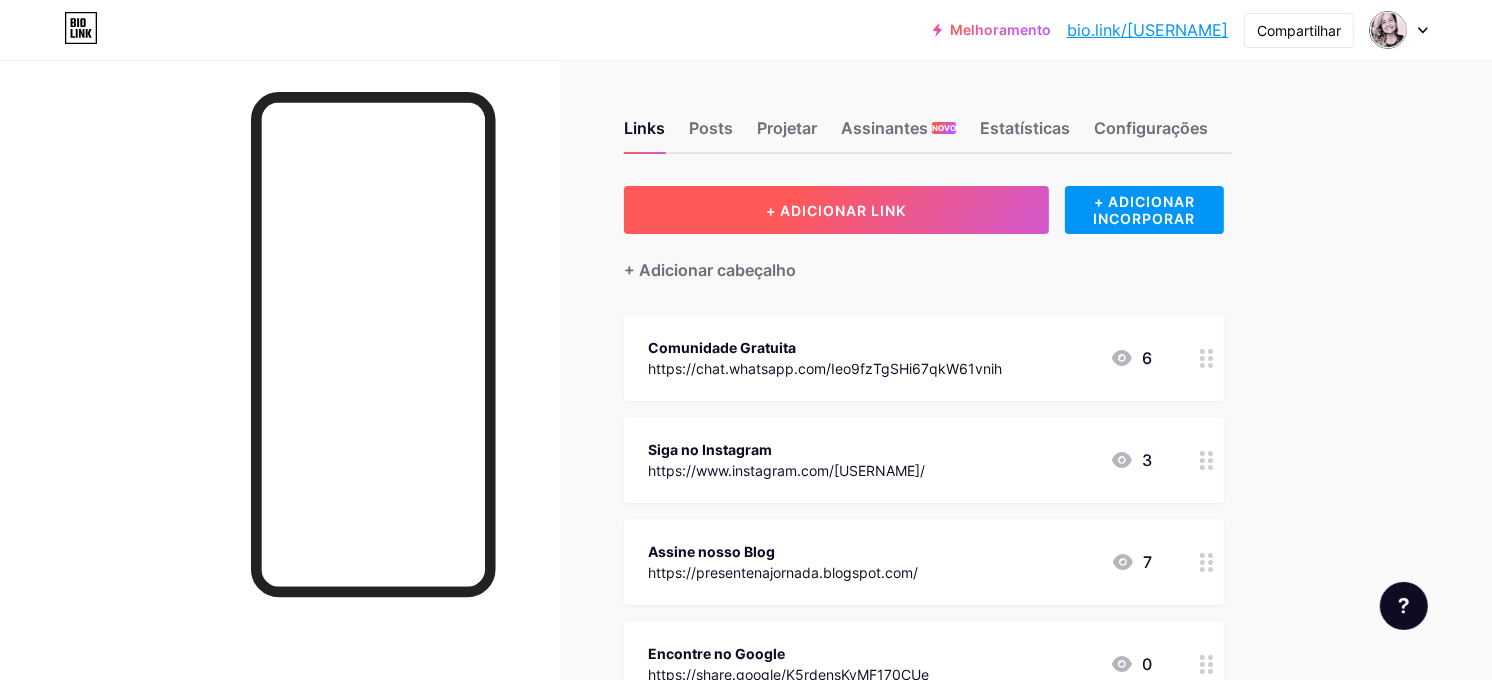 click on "+ ADICIONAR LINK" at bounding box center [836, 210] 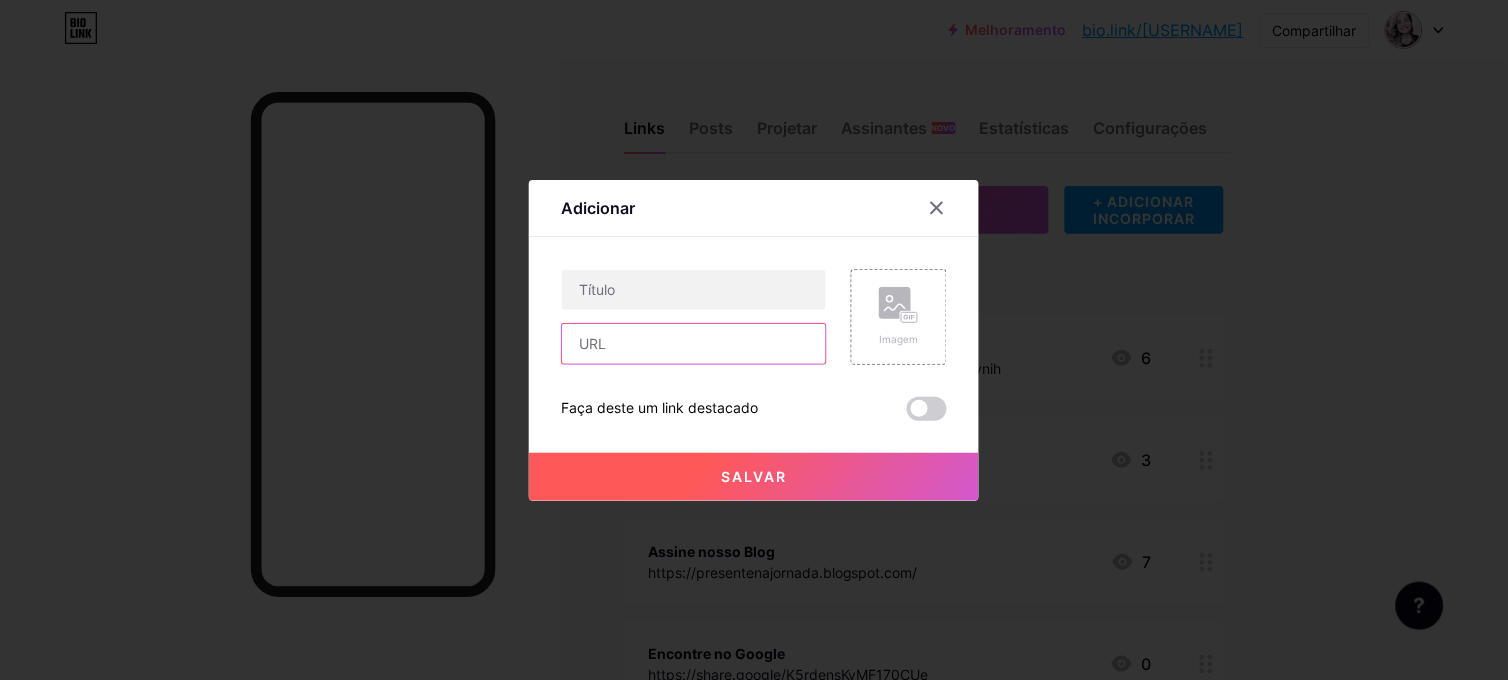 click at bounding box center (694, 344) 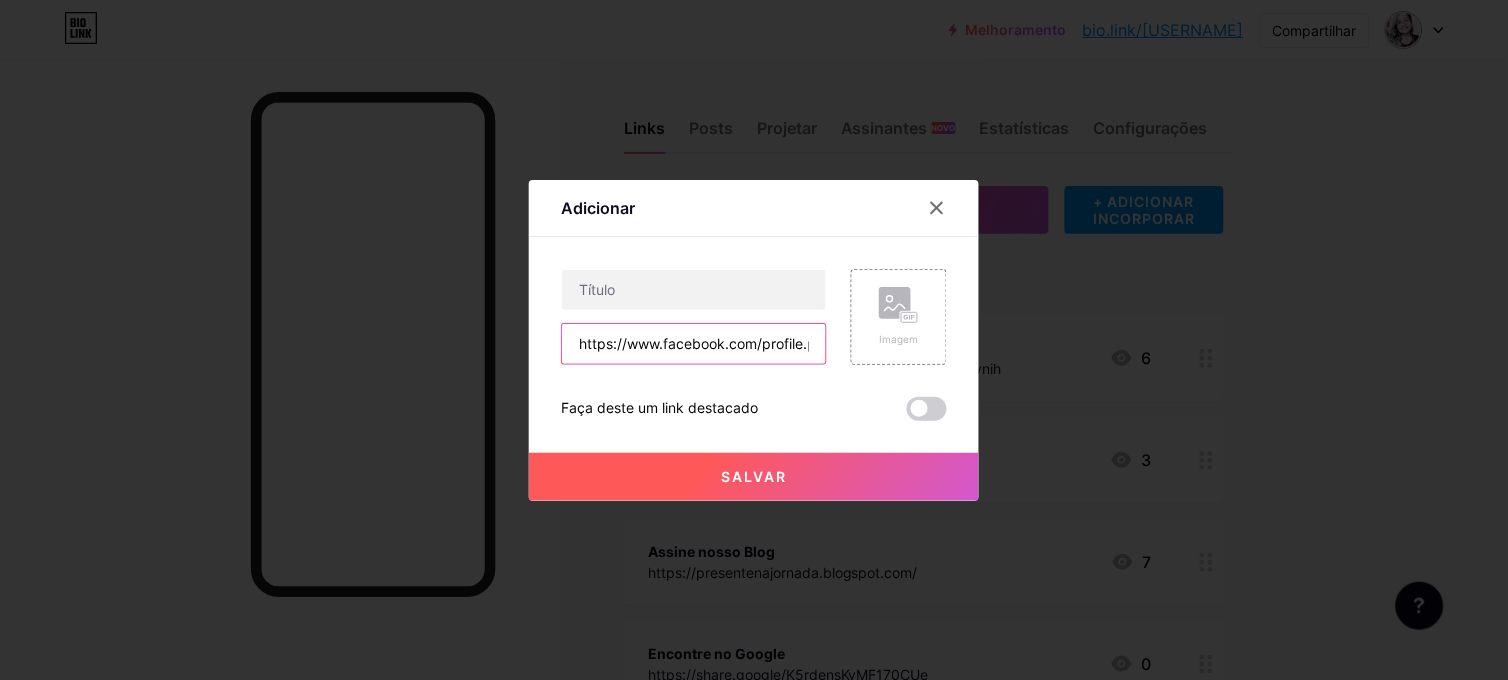 scroll, scrollTop: 0, scrollLeft: 167, axis: horizontal 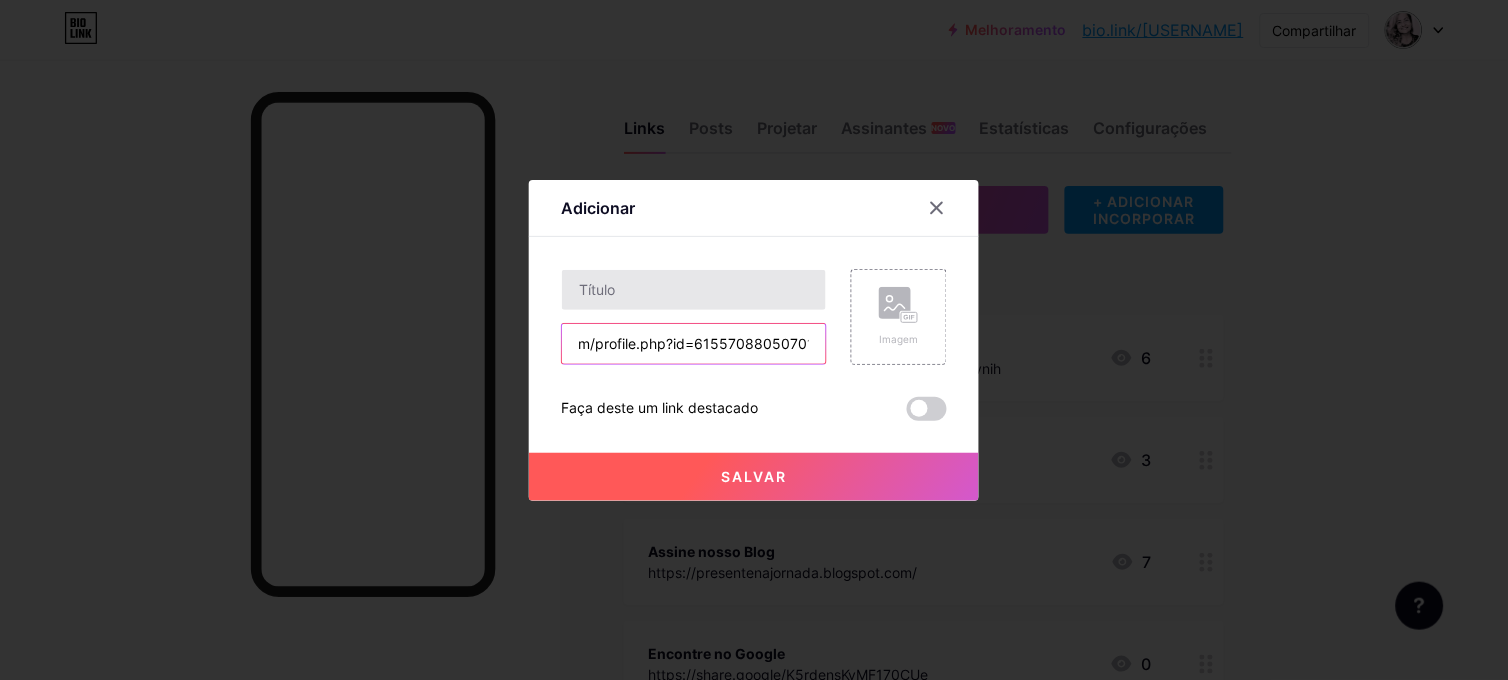 type on "https://www.facebook.com/profile.php?id=61557088050701" 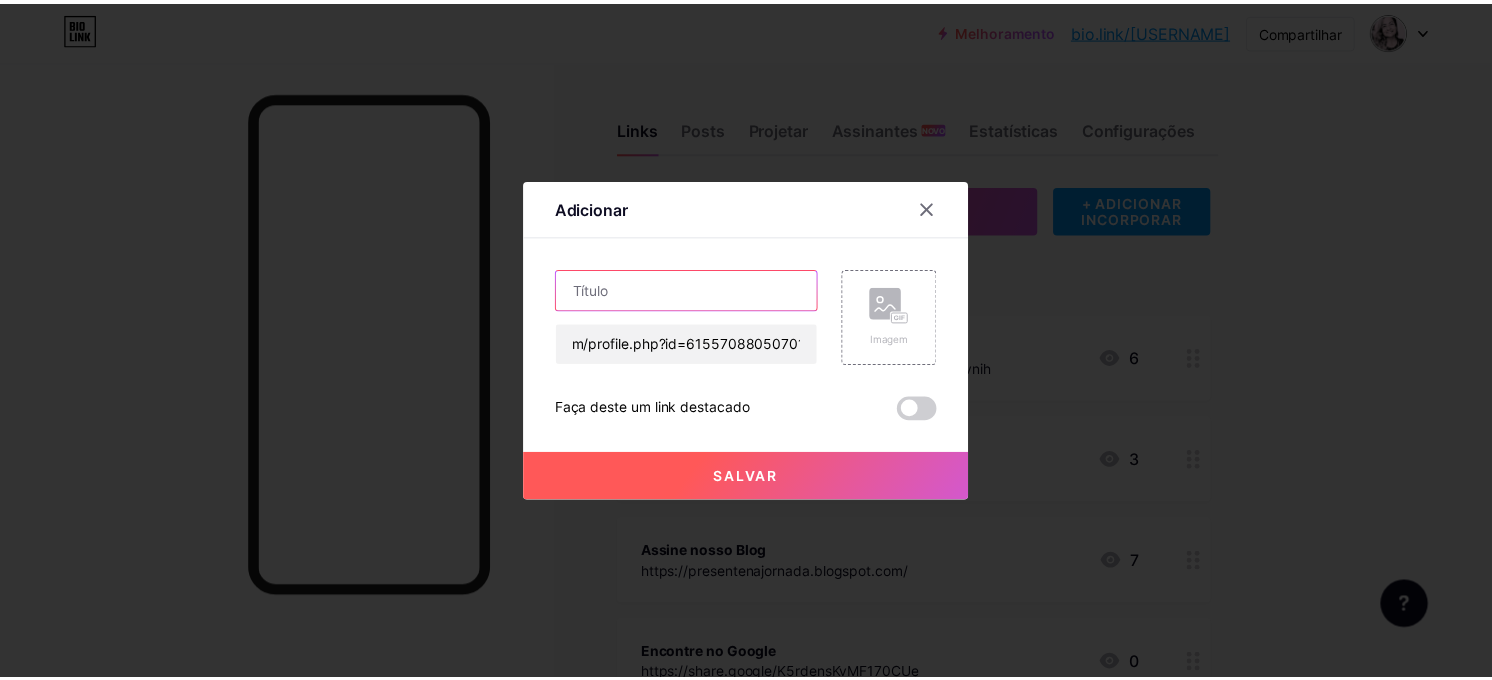 scroll, scrollTop: 0, scrollLeft: 0, axis: both 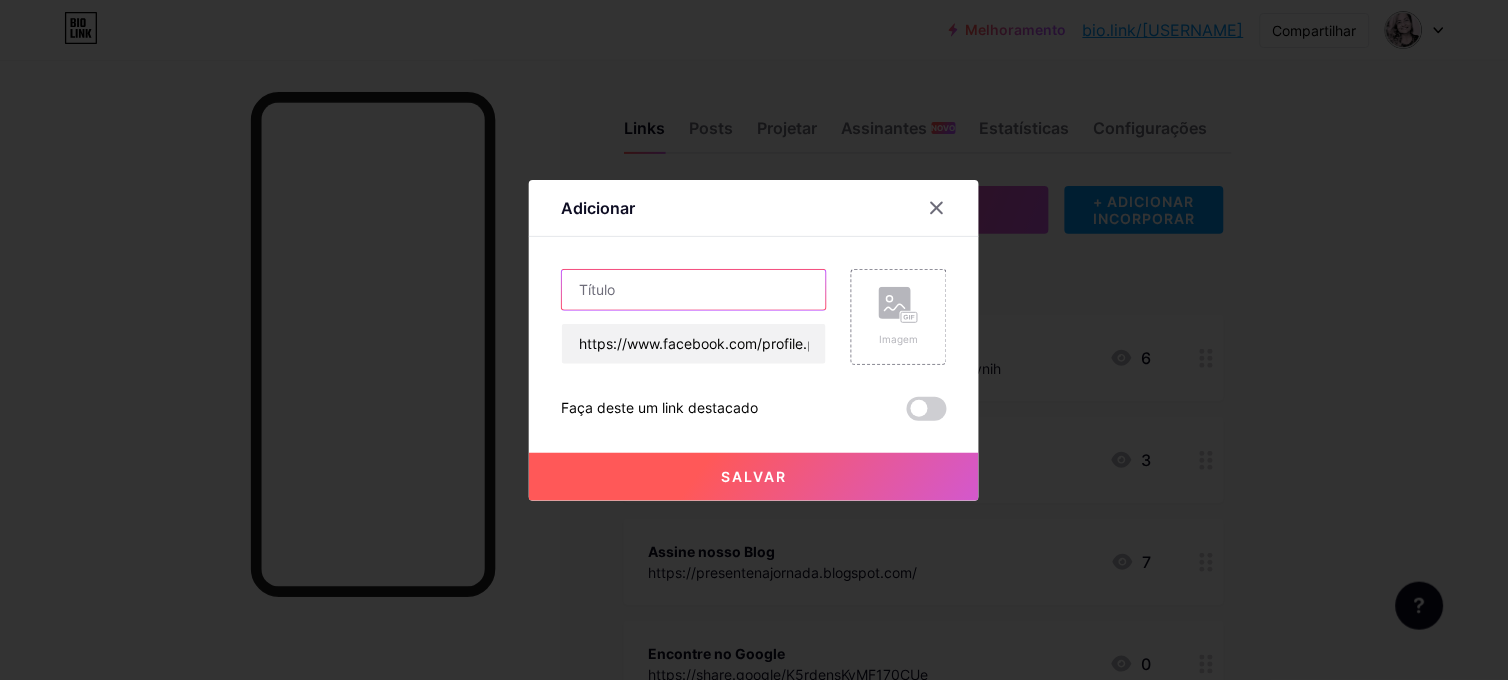 click at bounding box center [694, 290] 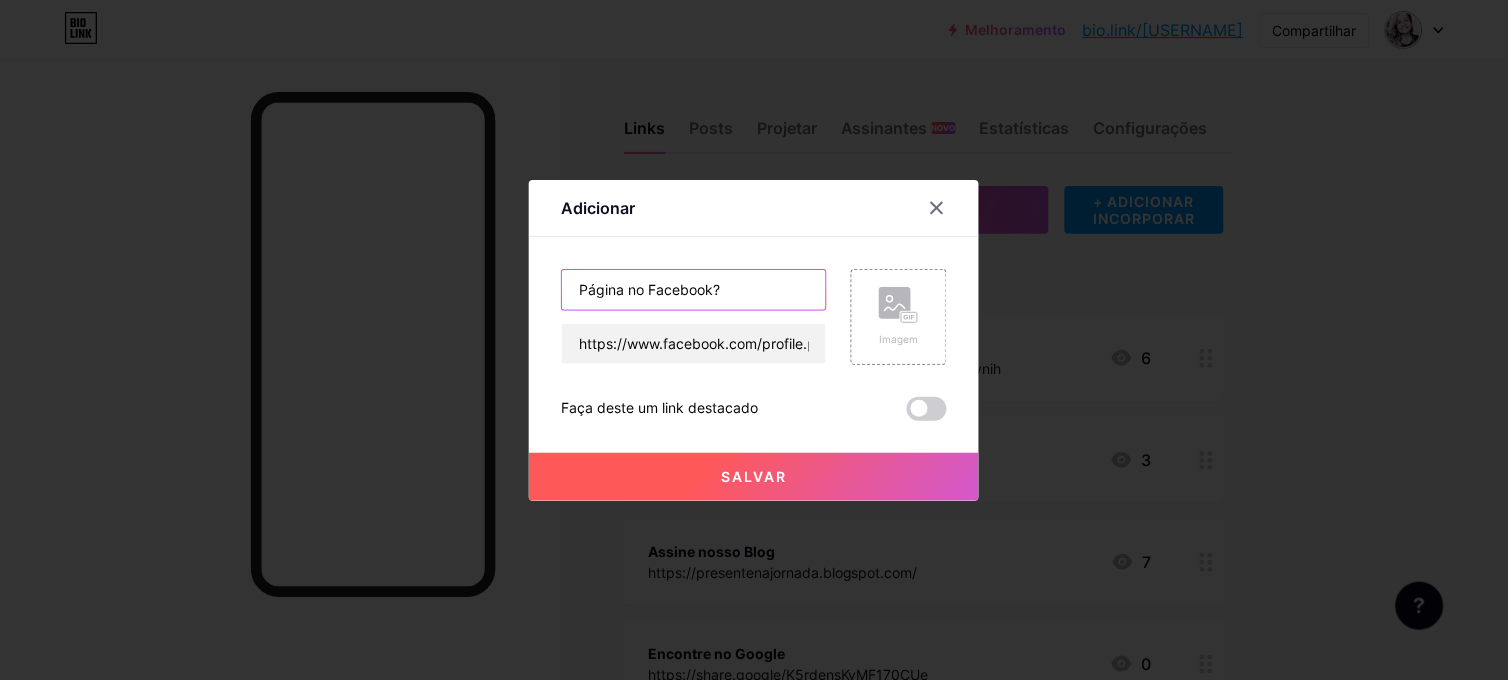 type on "Página no Facebook?" 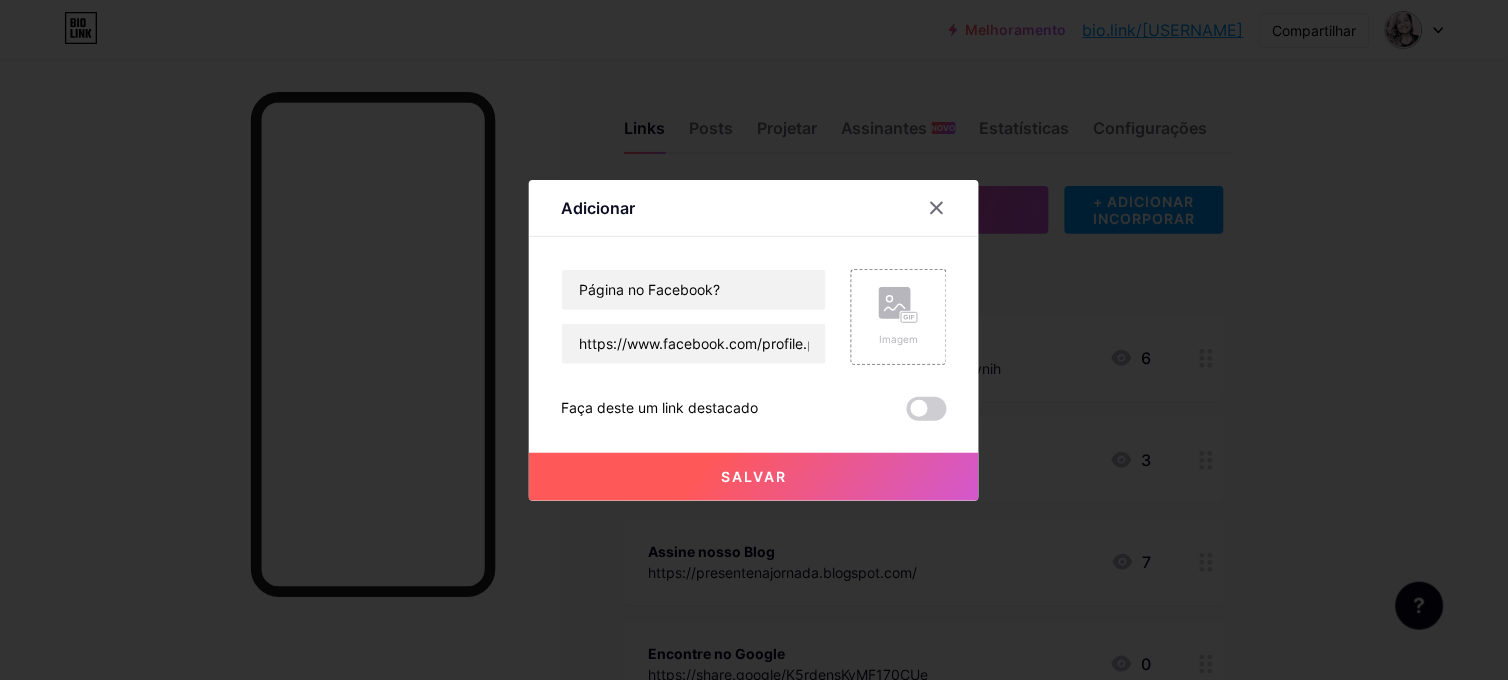 click on "Salvar" at bounding box center (754, 476) 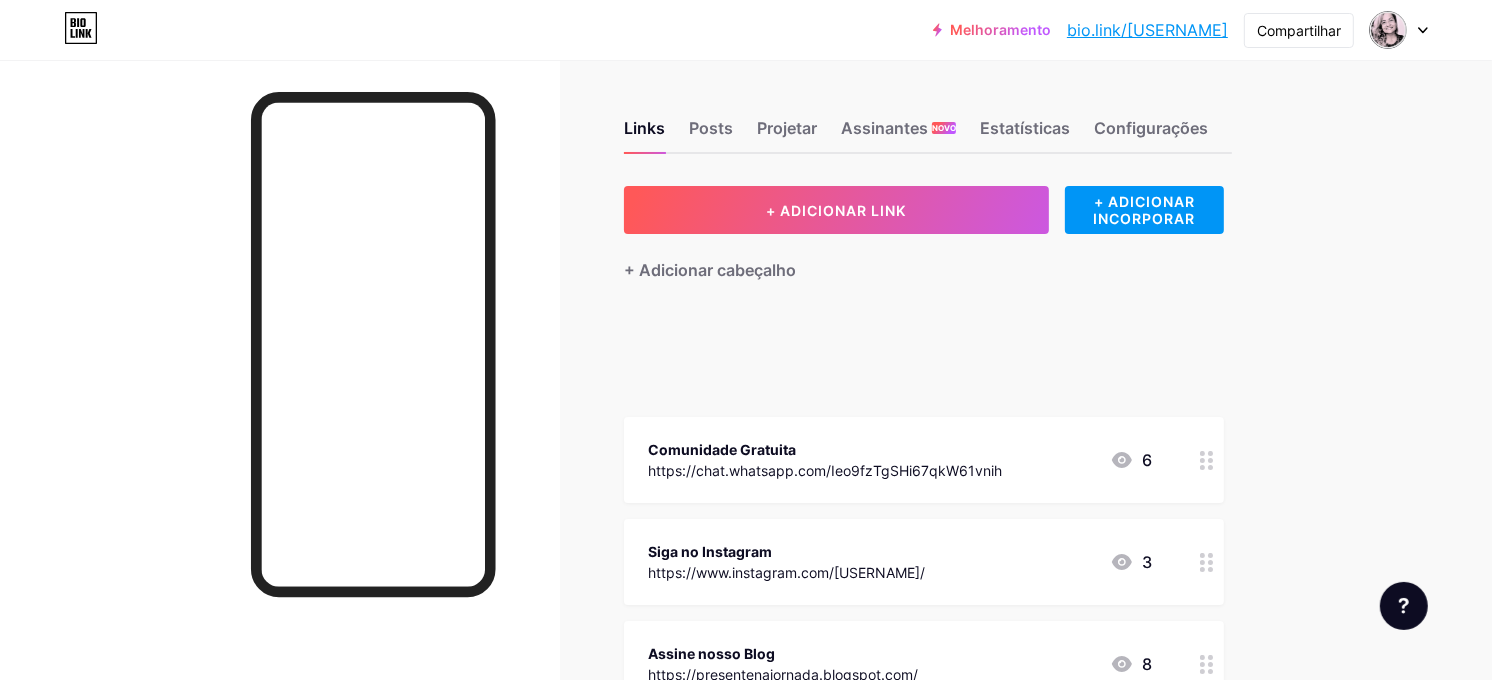 type 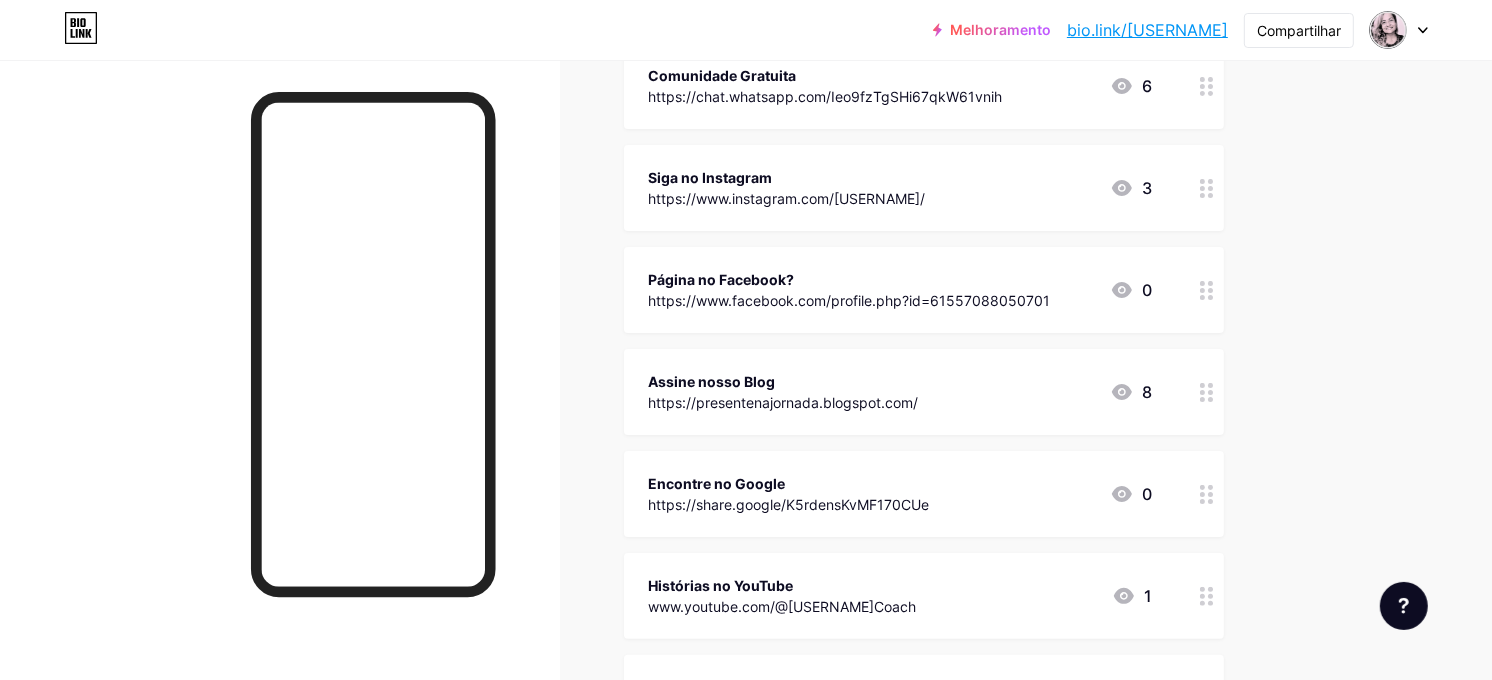 scroll, scrollTop: 276, scrollLeft: 0, axis: vertical 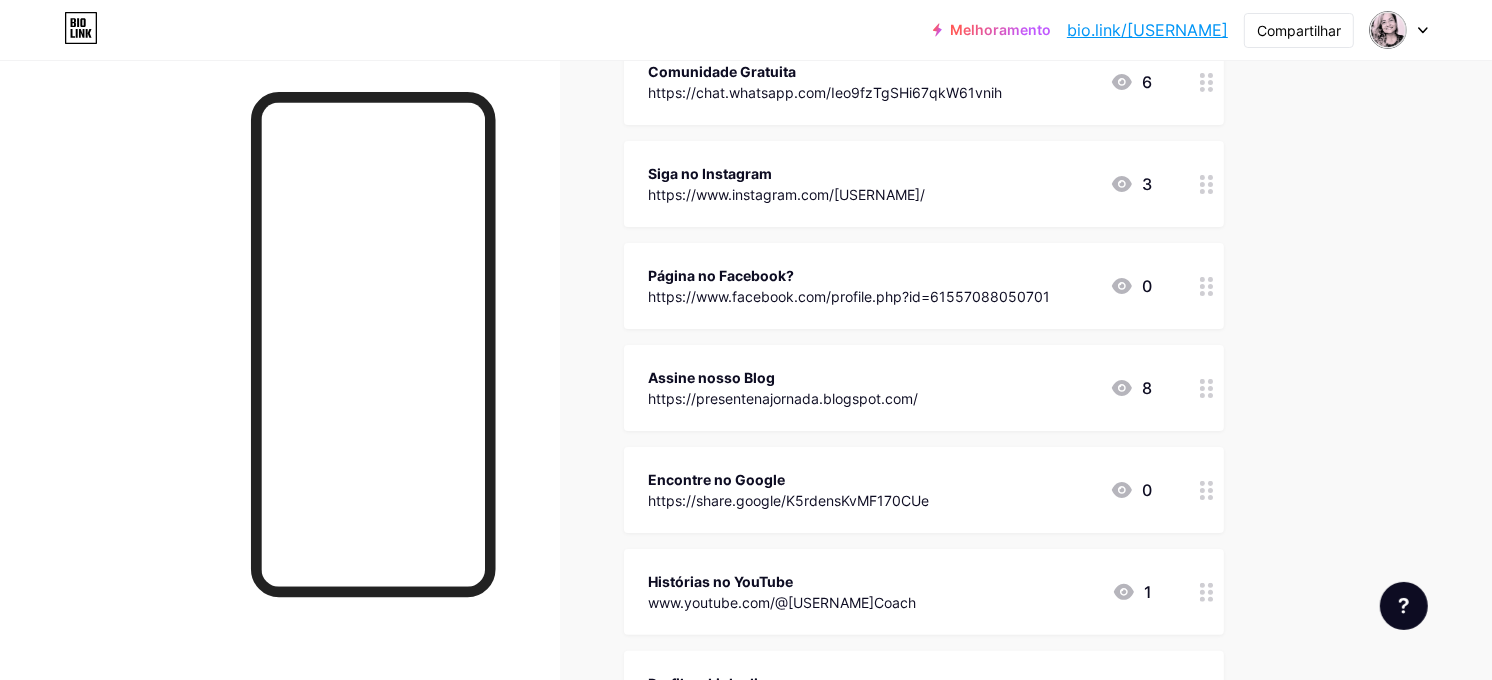 click on "Página no Facebook?" at bounding box center (849, 275) 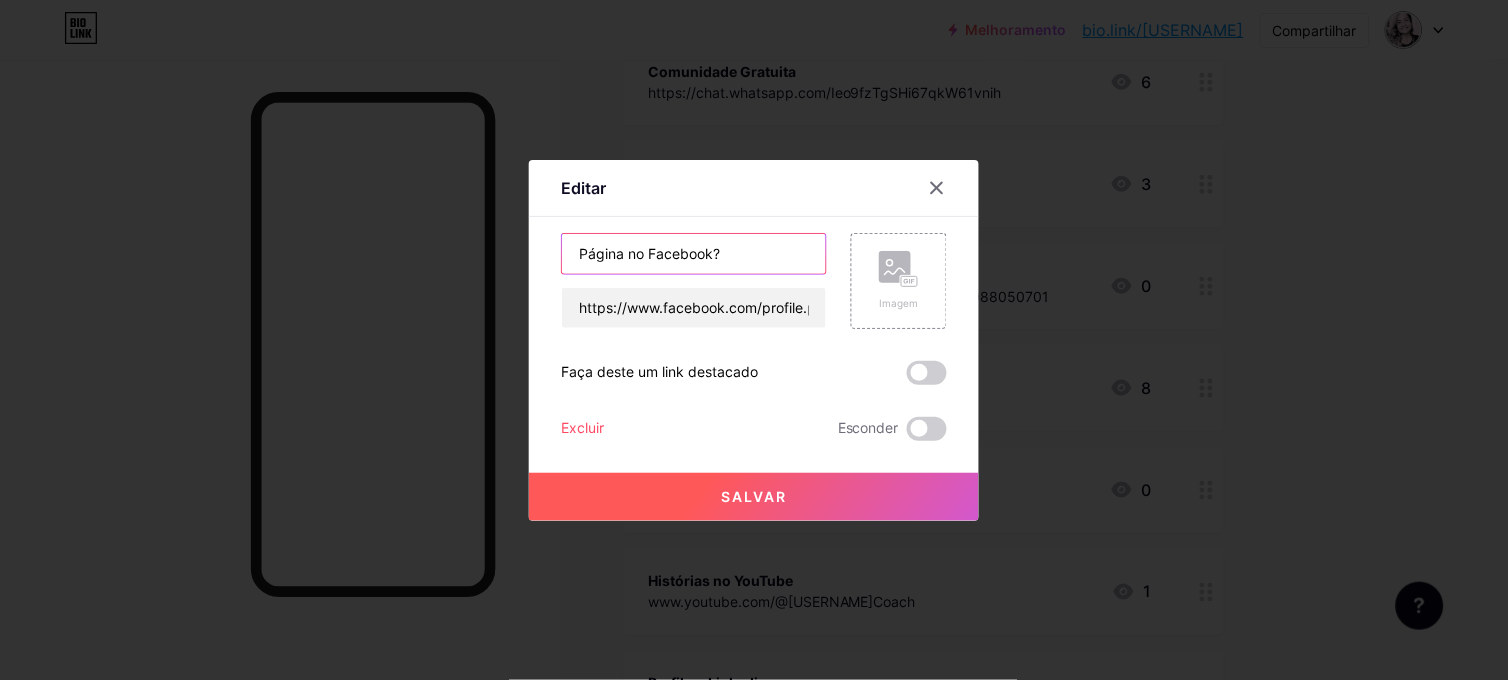 click on "Página no Facebook?" at bounding box center [694, 254] 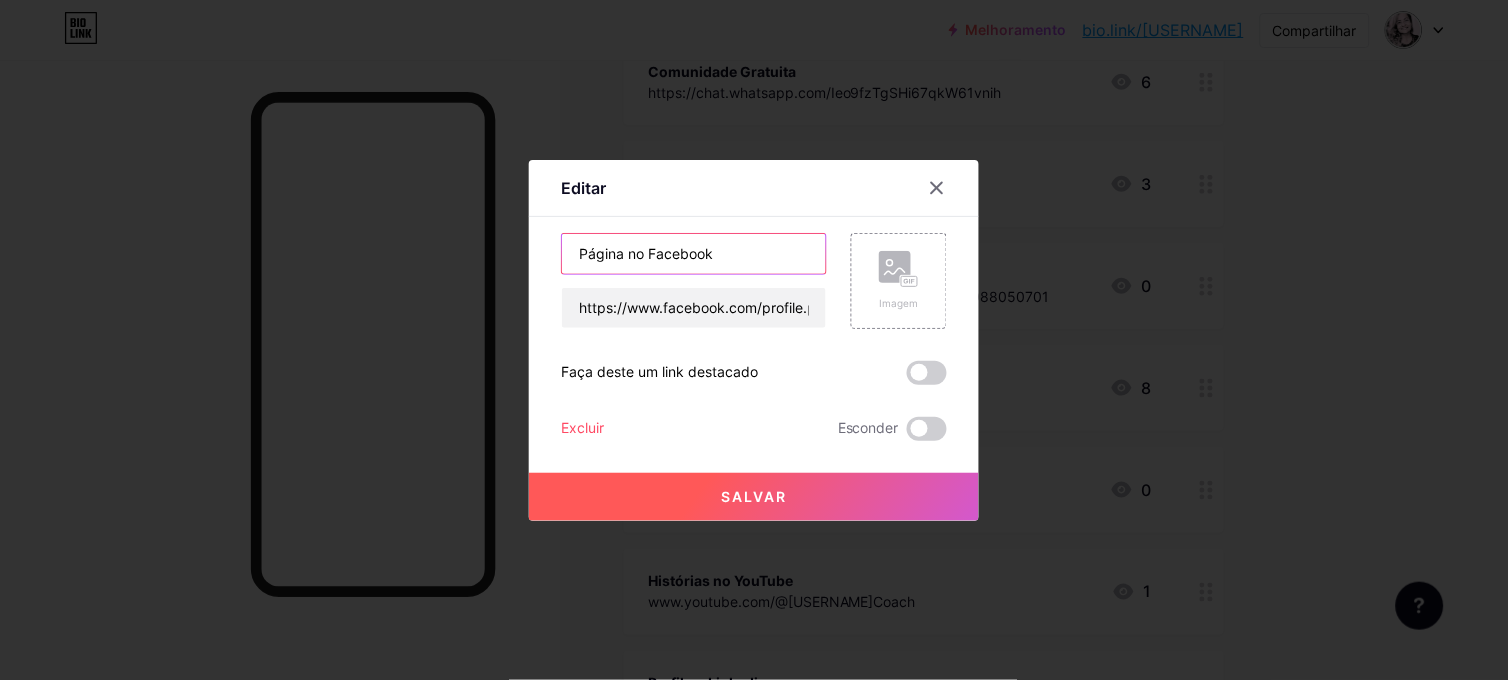 type on "Página no Facebook" 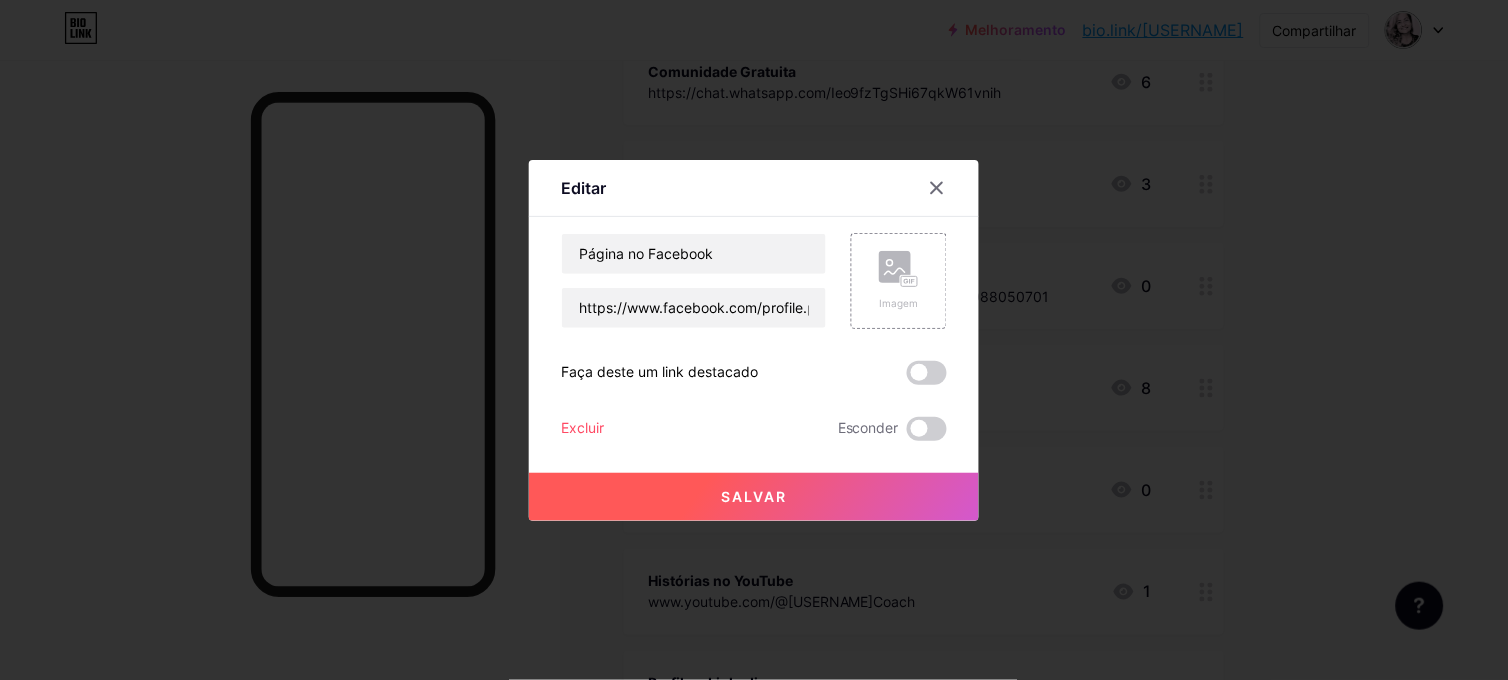 click on "Salvar" at bounding box center [754, 497] 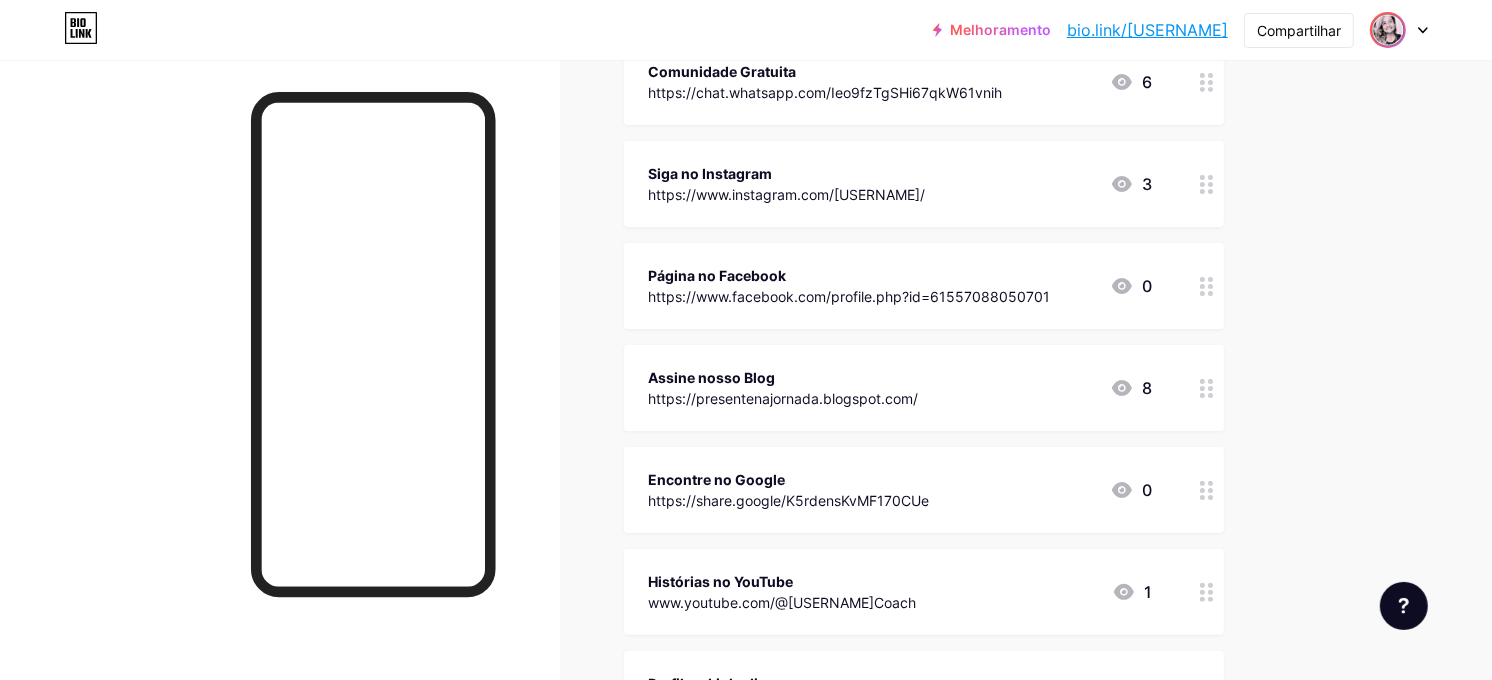 click at bounding box center [1388, 30] 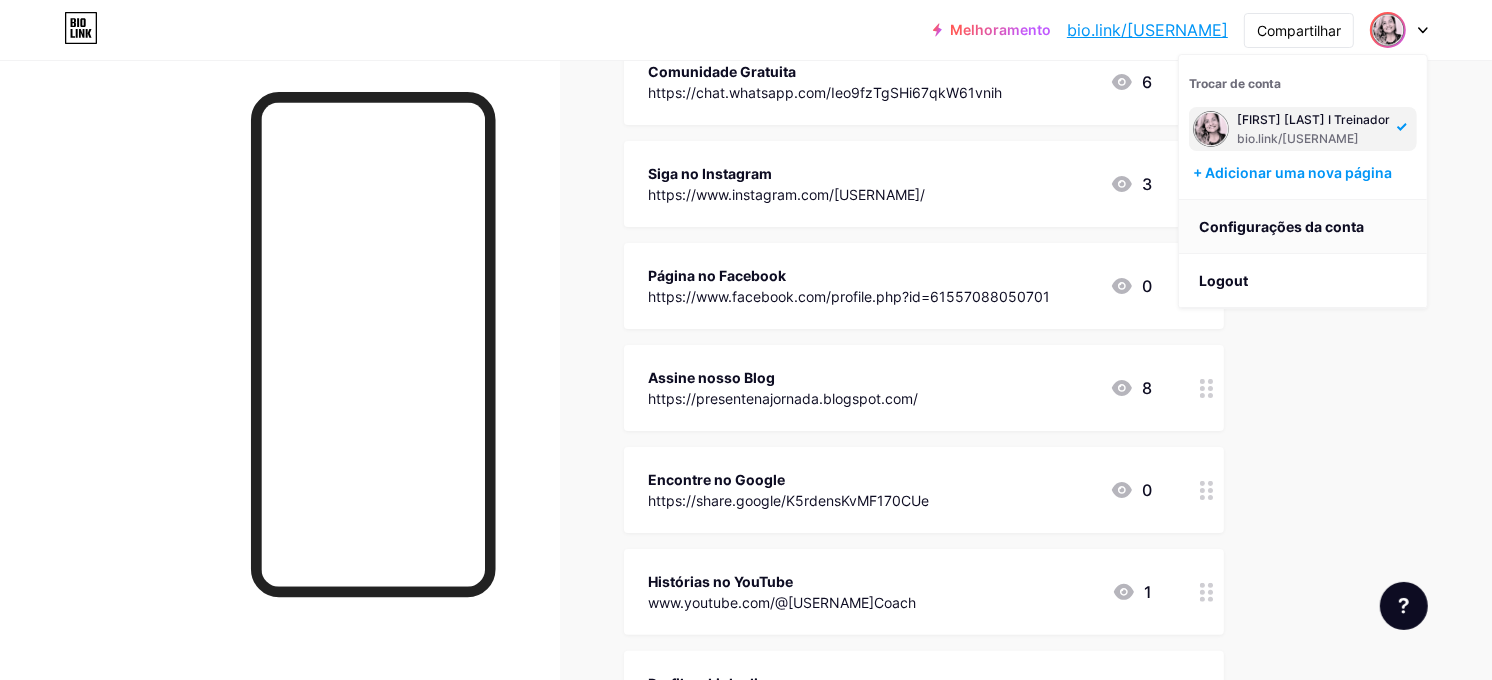 click on "Configurações da conta" at bounding box center [1303, 227] 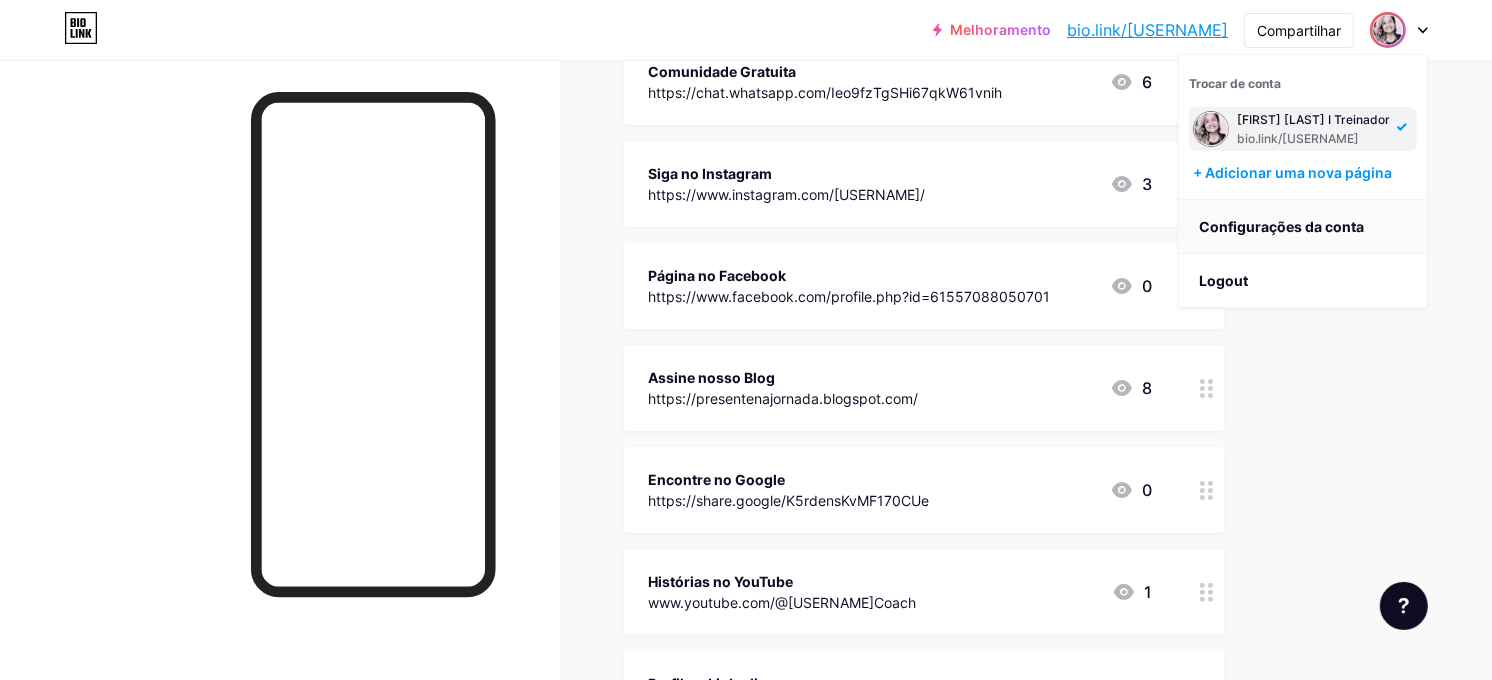 scroll, scrollTop: 0, scrollLeft: 0, axis: both 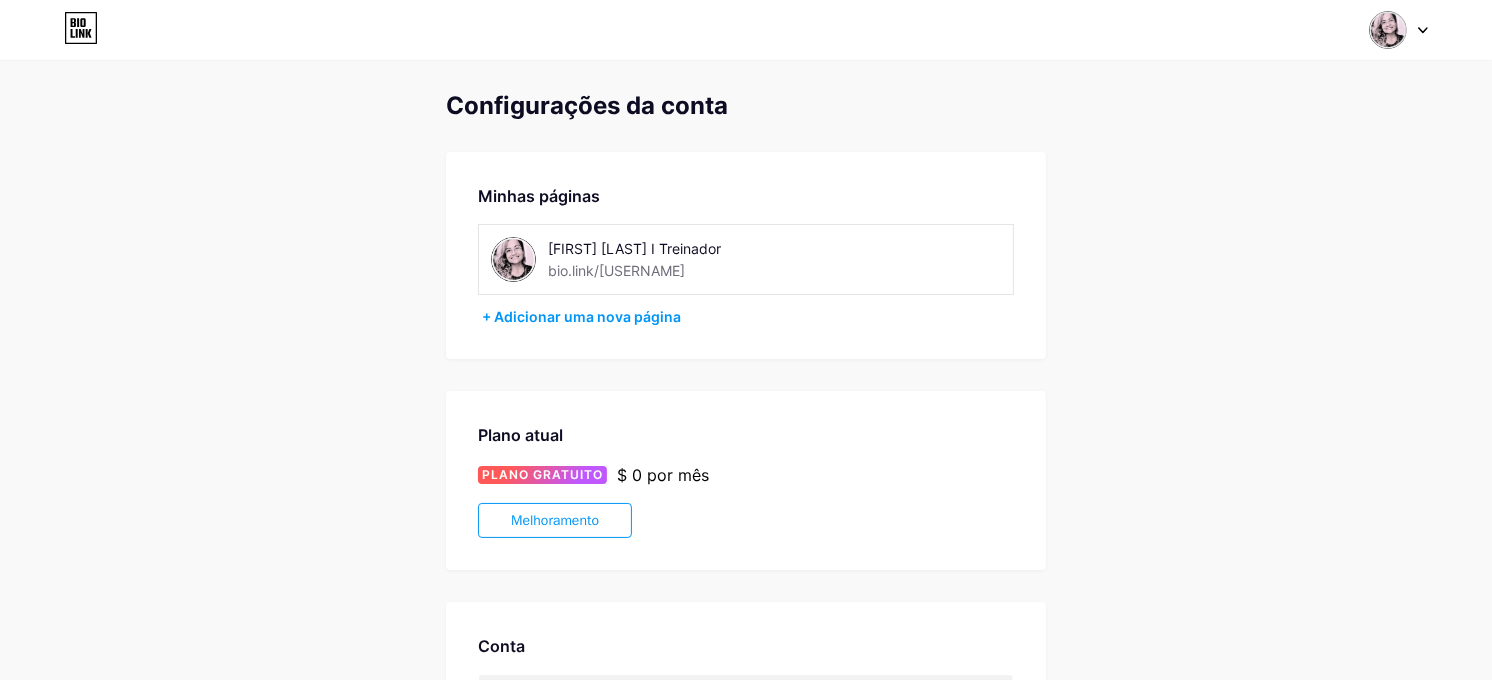click at bounding box center (513, 259) 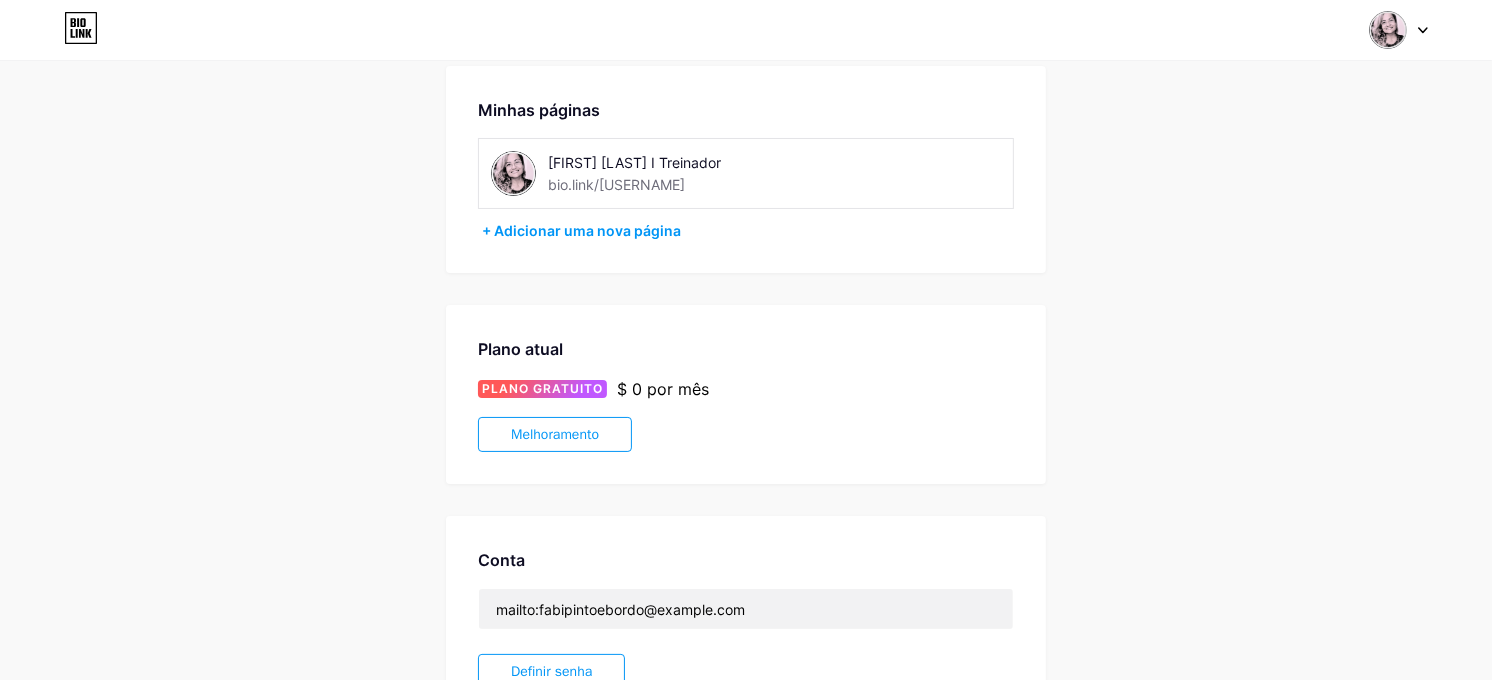scroll, scrollTop: 84, scrollLeft: 0, axis: vertical 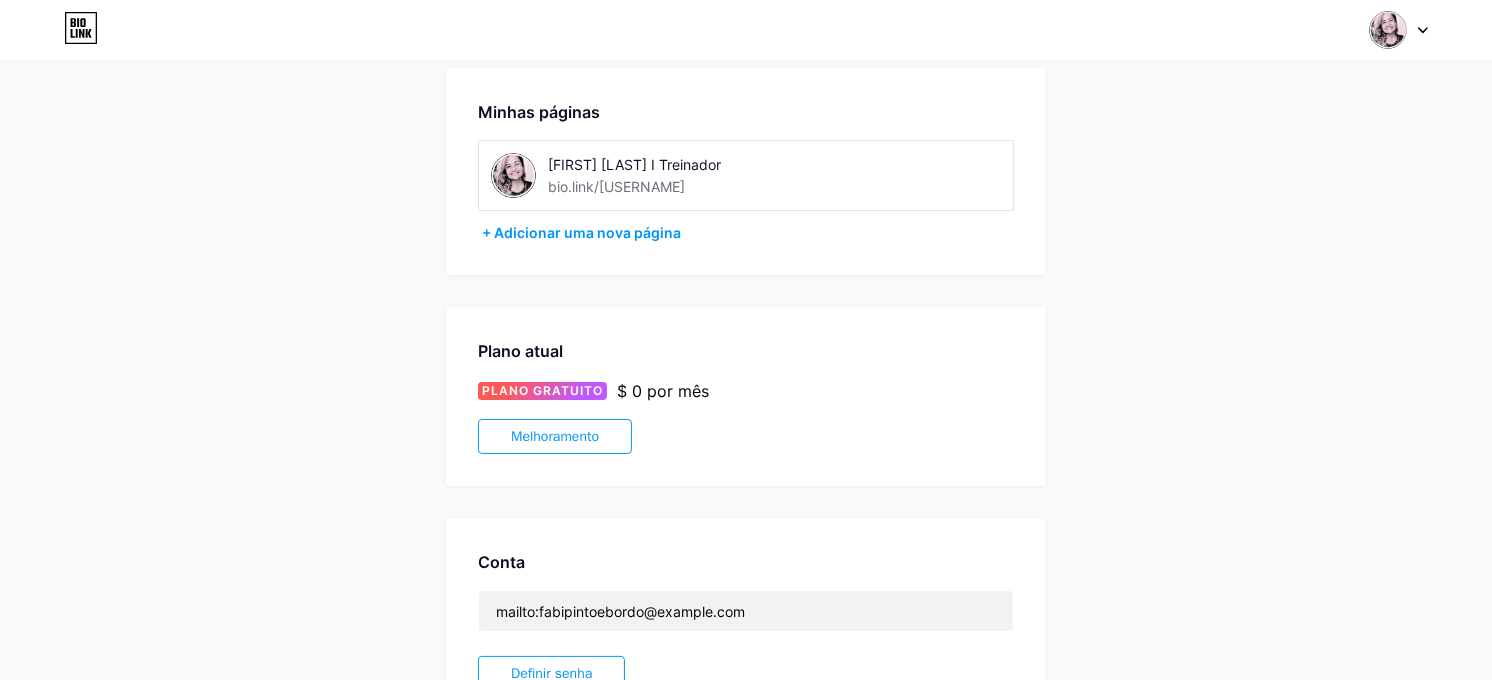 click at bounding box center [513, 175] 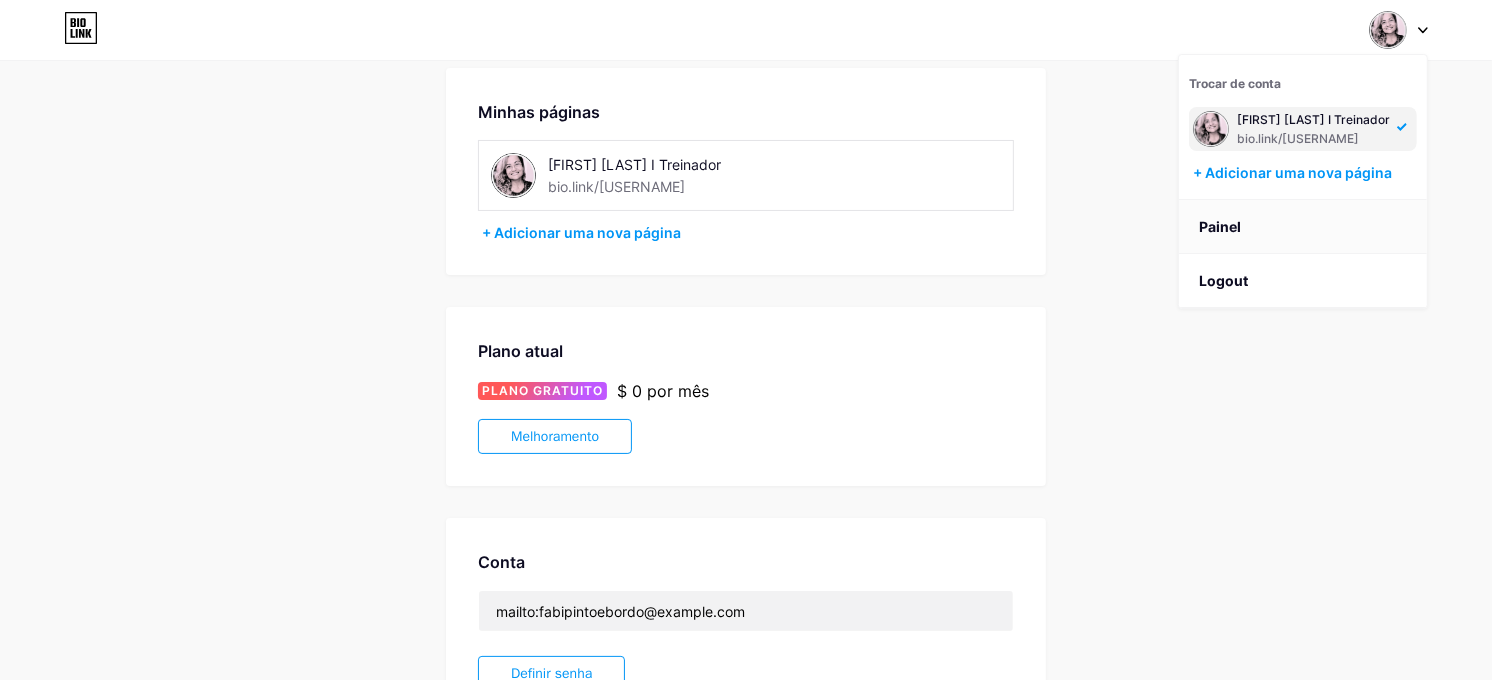 click on "Painel" at bounding box center (1303, 227) 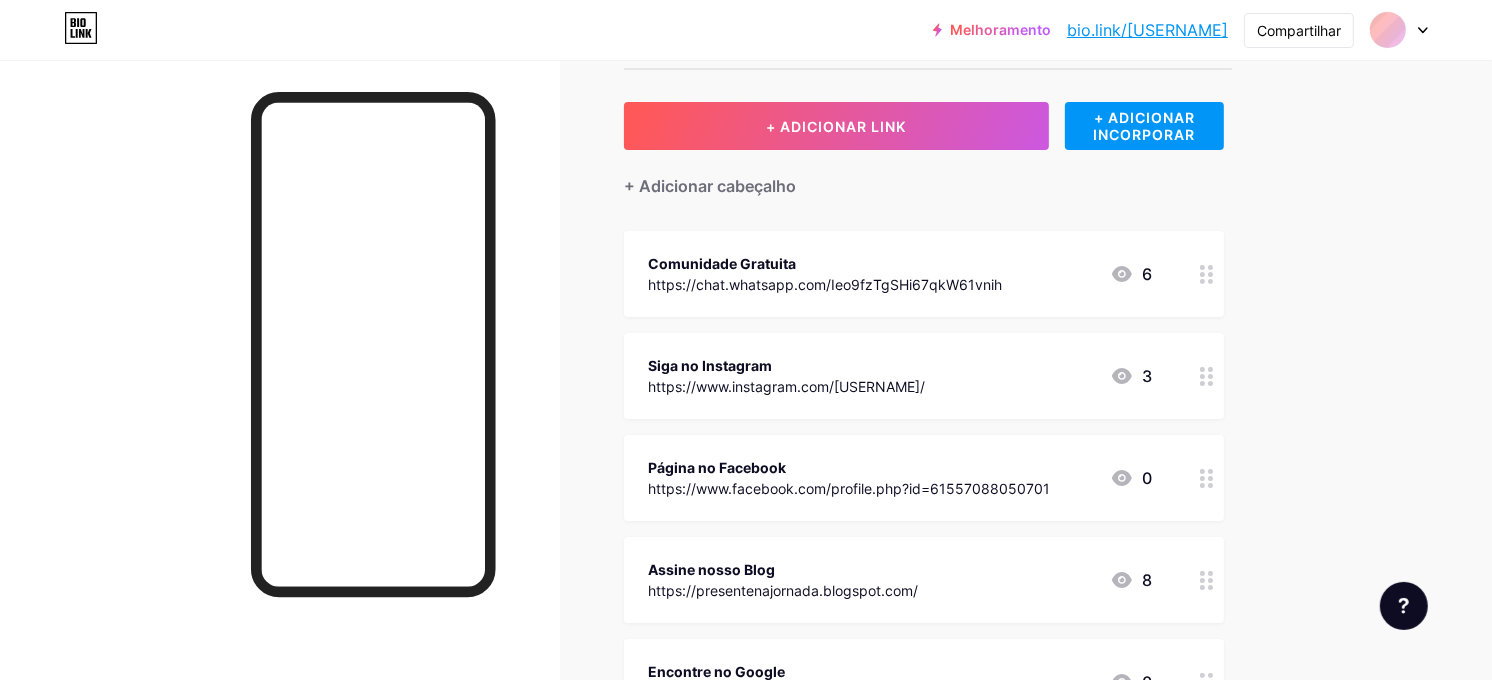 scroll, scrollTop: 0, scrollLeft: 0, axis: both 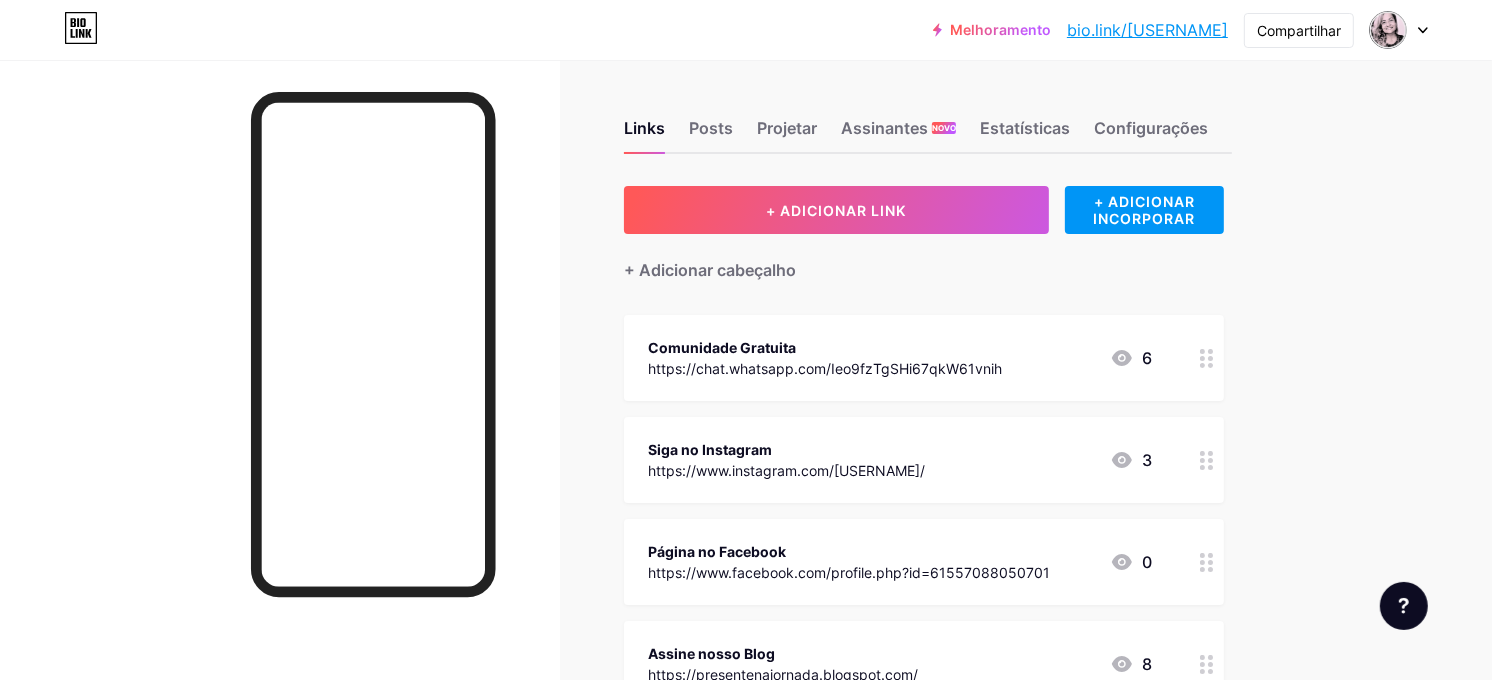 click at bounding box center (1399, 30) 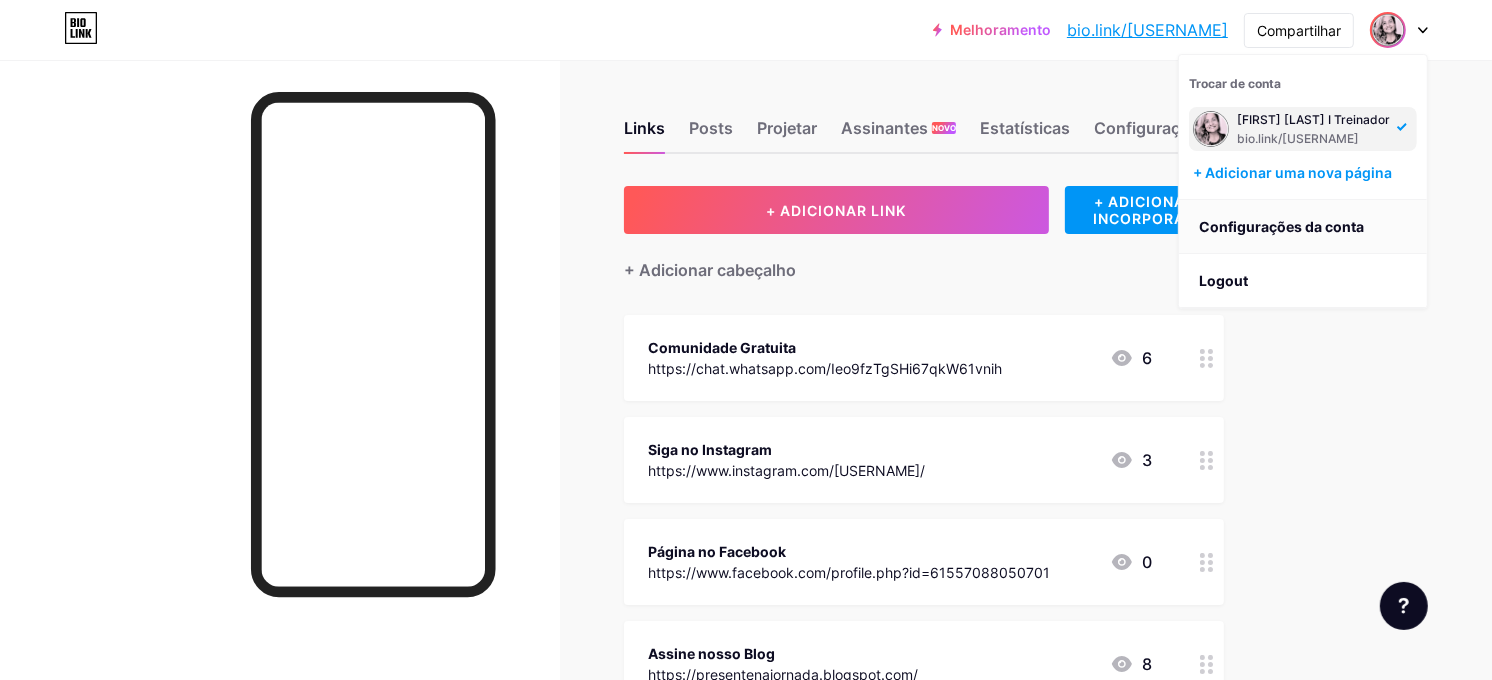 click on "Configurações da conta" at bounding box center [1303, 227] 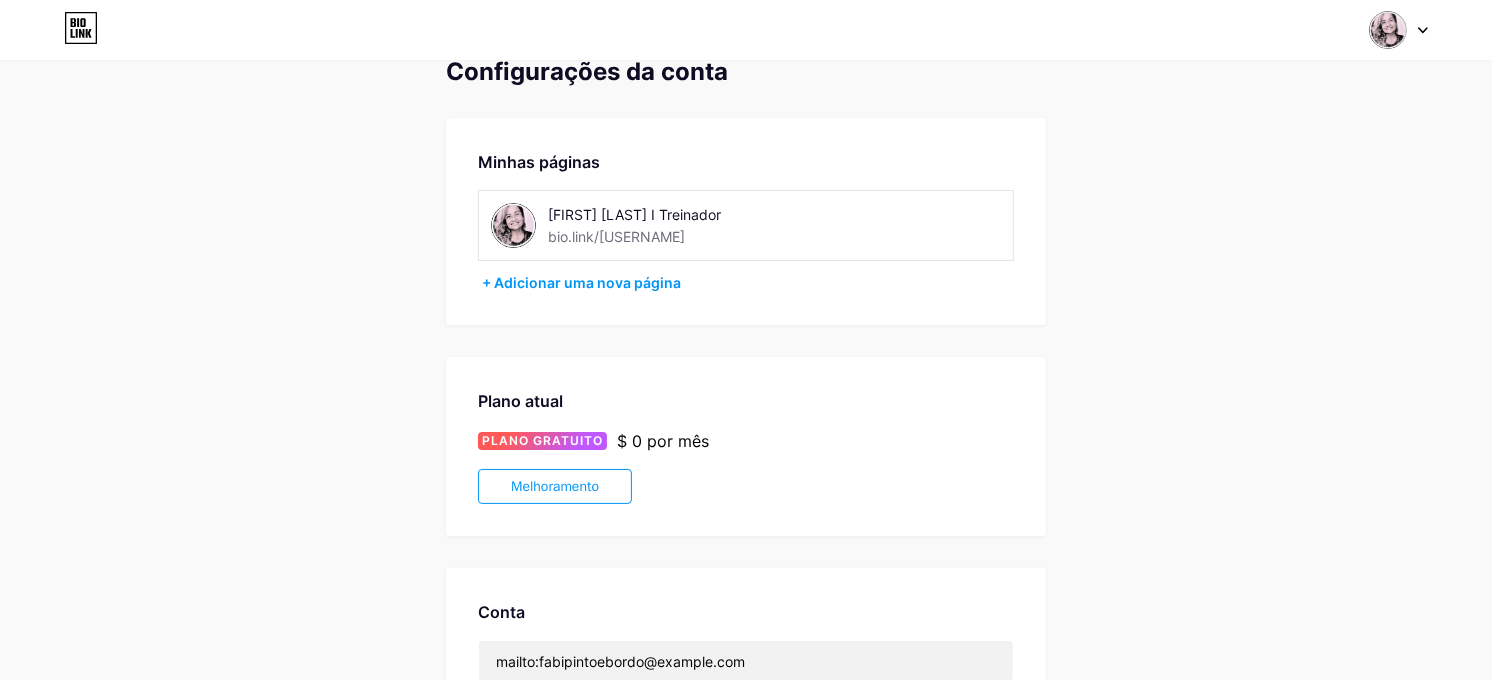 scroll, scrollTop: 0, scrollLeft: 0, axis: both 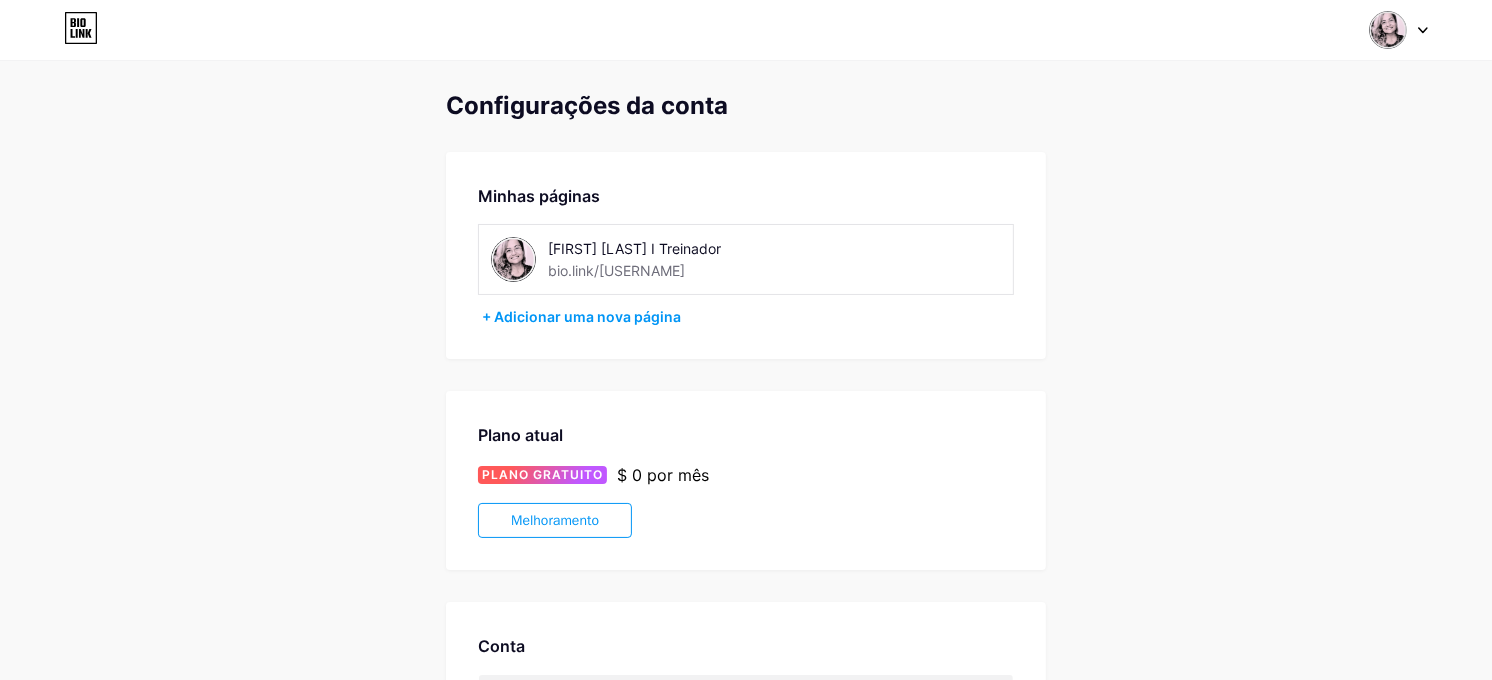 click 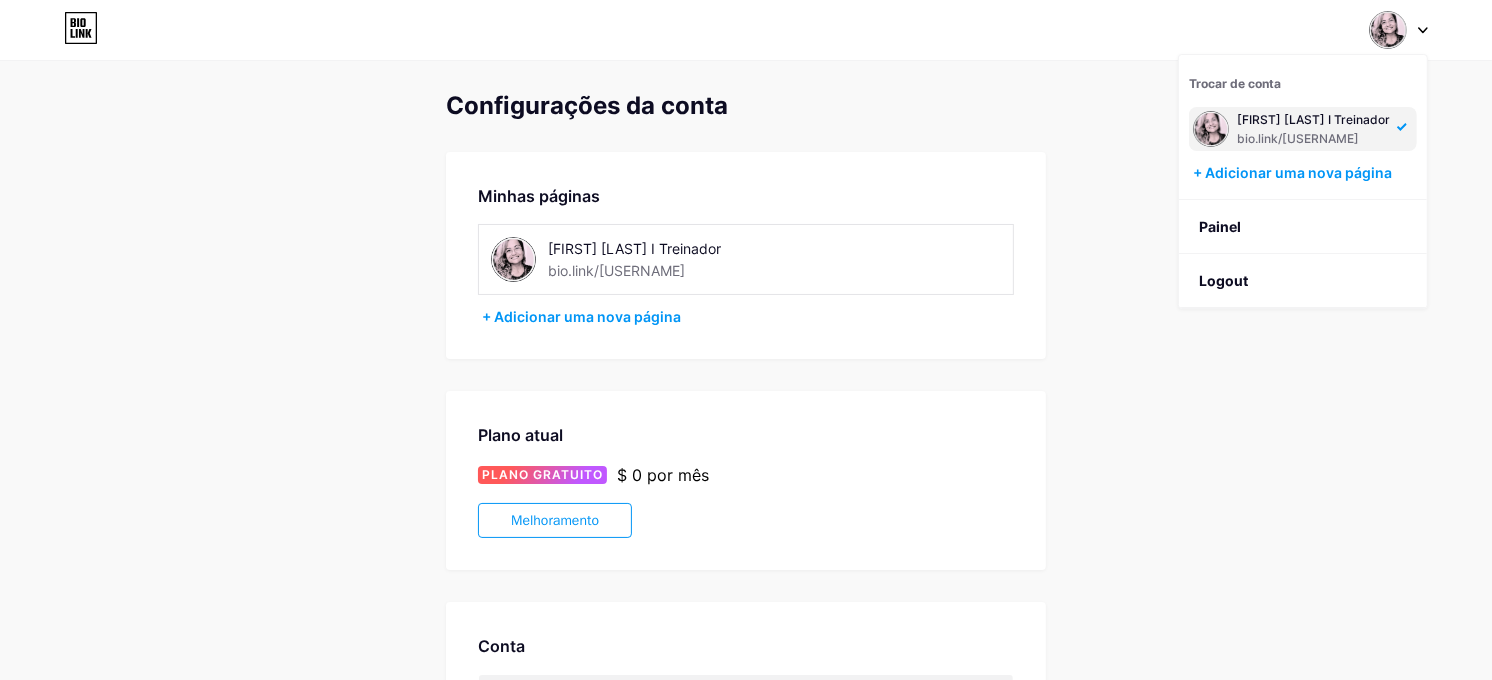 click on "Faby Carvalho I Treinador   bio.link/fabycostacarvalho" at bounding box center (1303, 129) 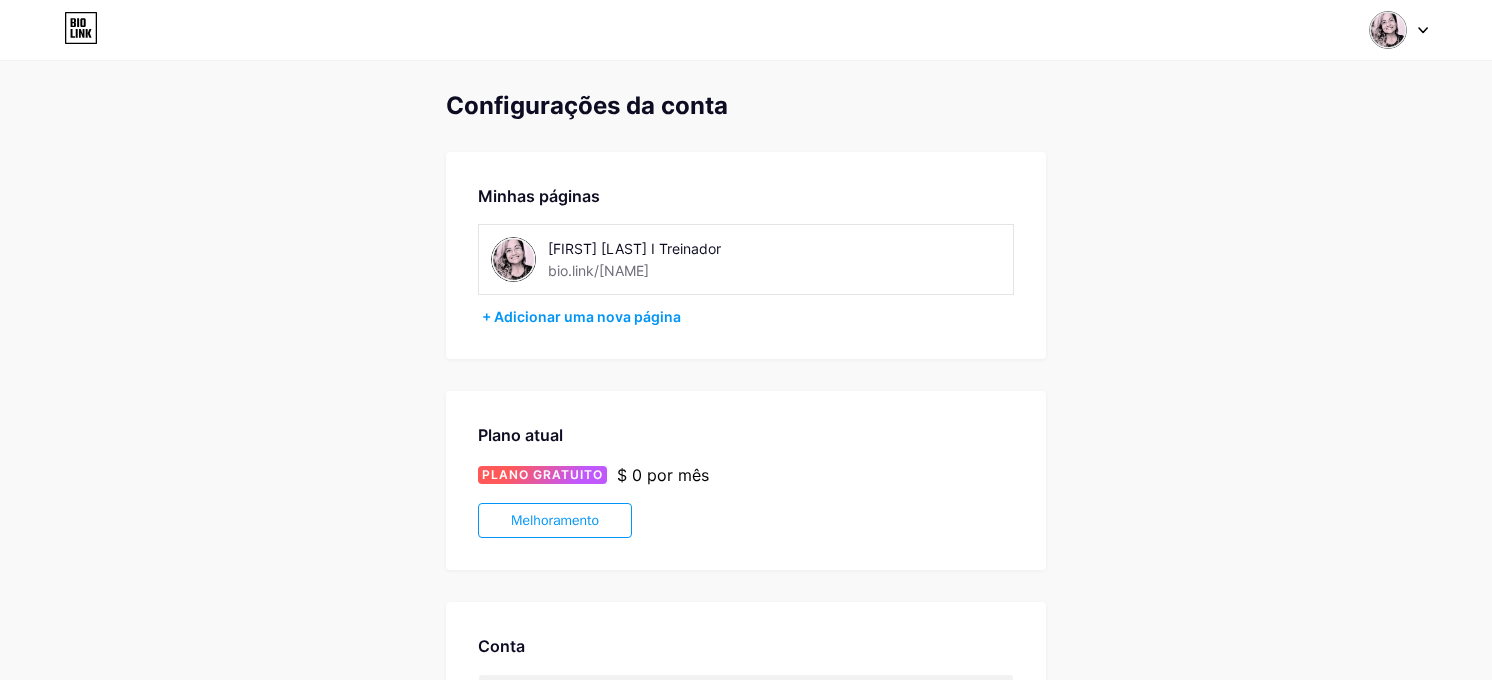 scroll, scrollTop: 0, scrollLeft: 0, axis: both 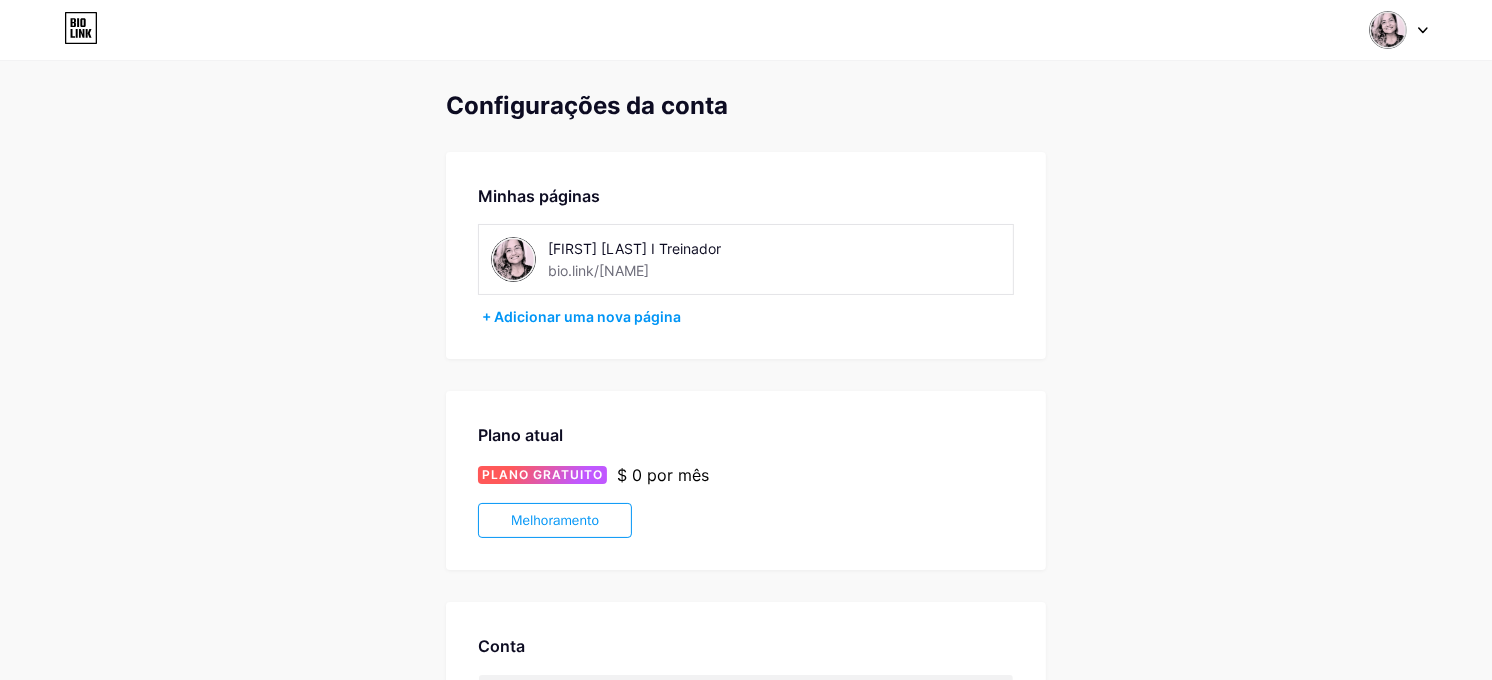 click 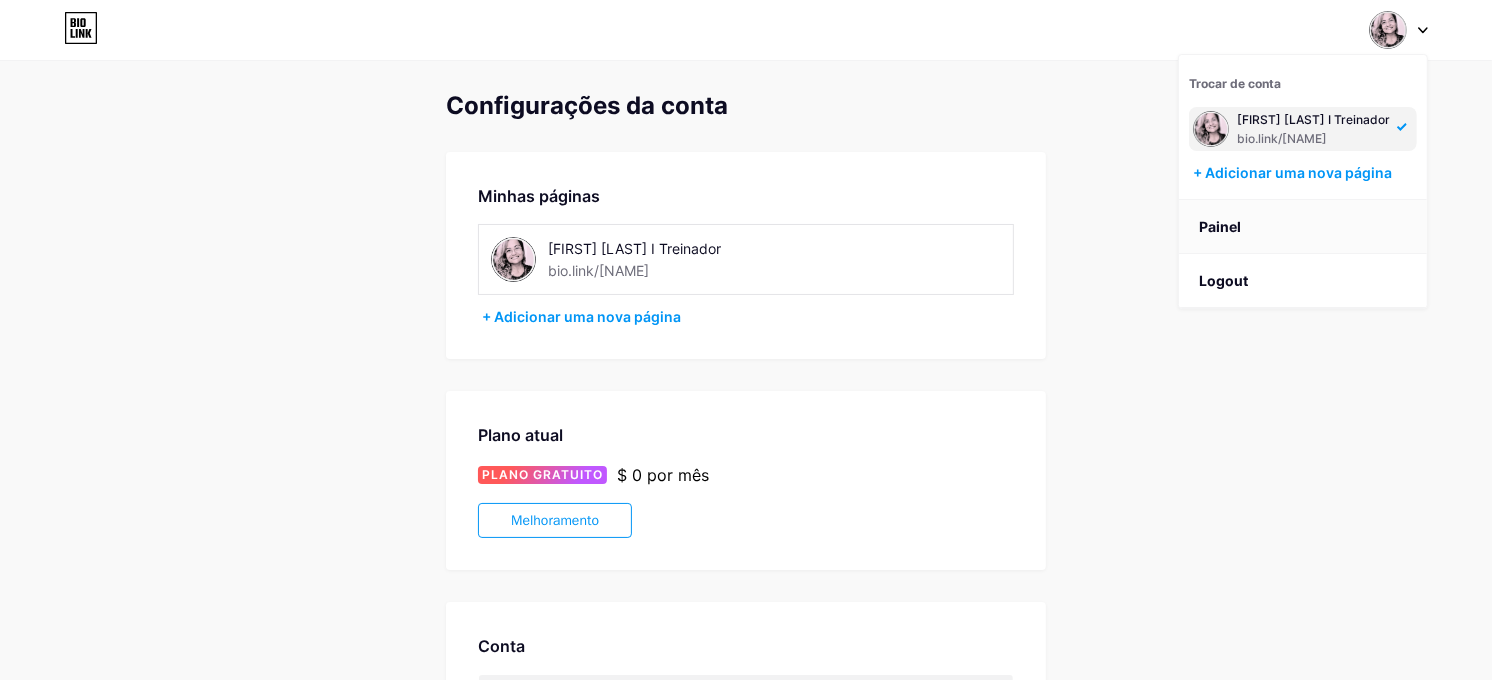 click on "Painel" at bounding box center (1303, 227) 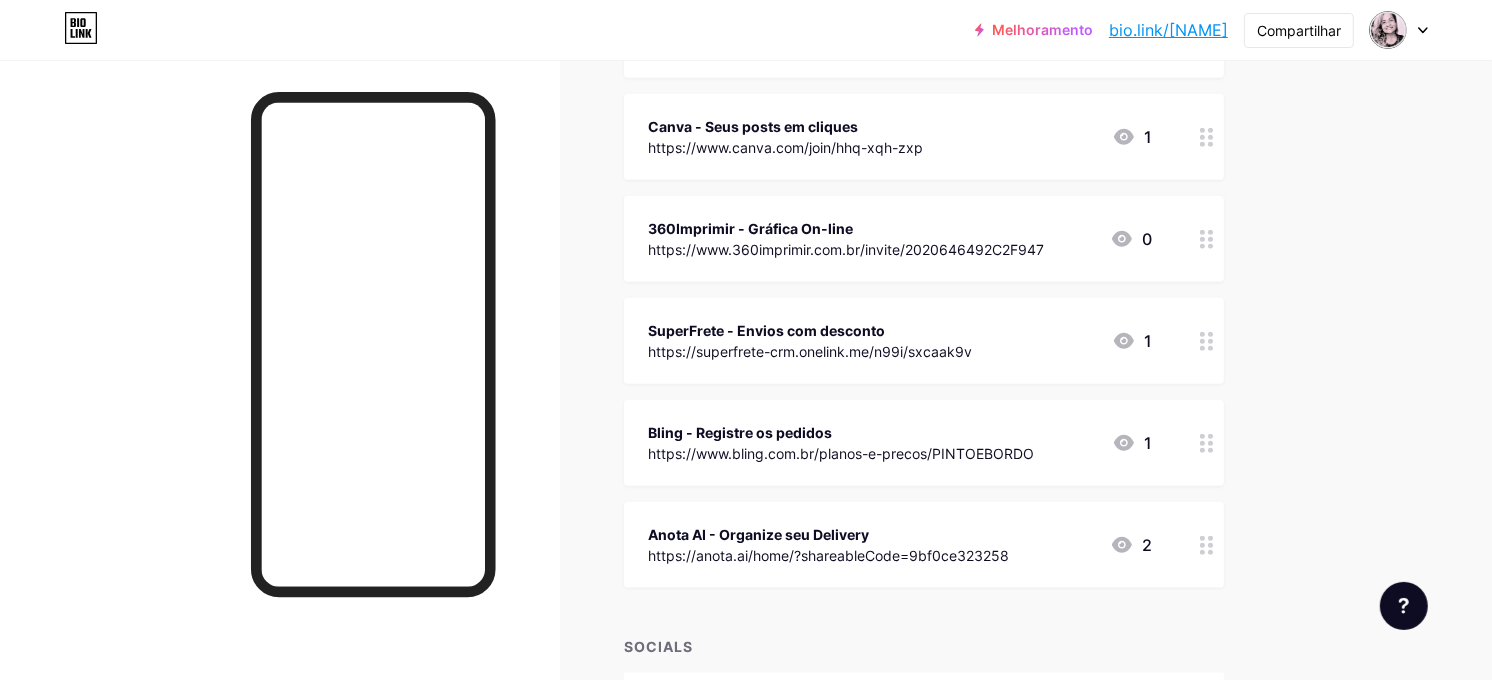 scroll, scrollTop: 1944, scrollLeft: 0, axis: vertical 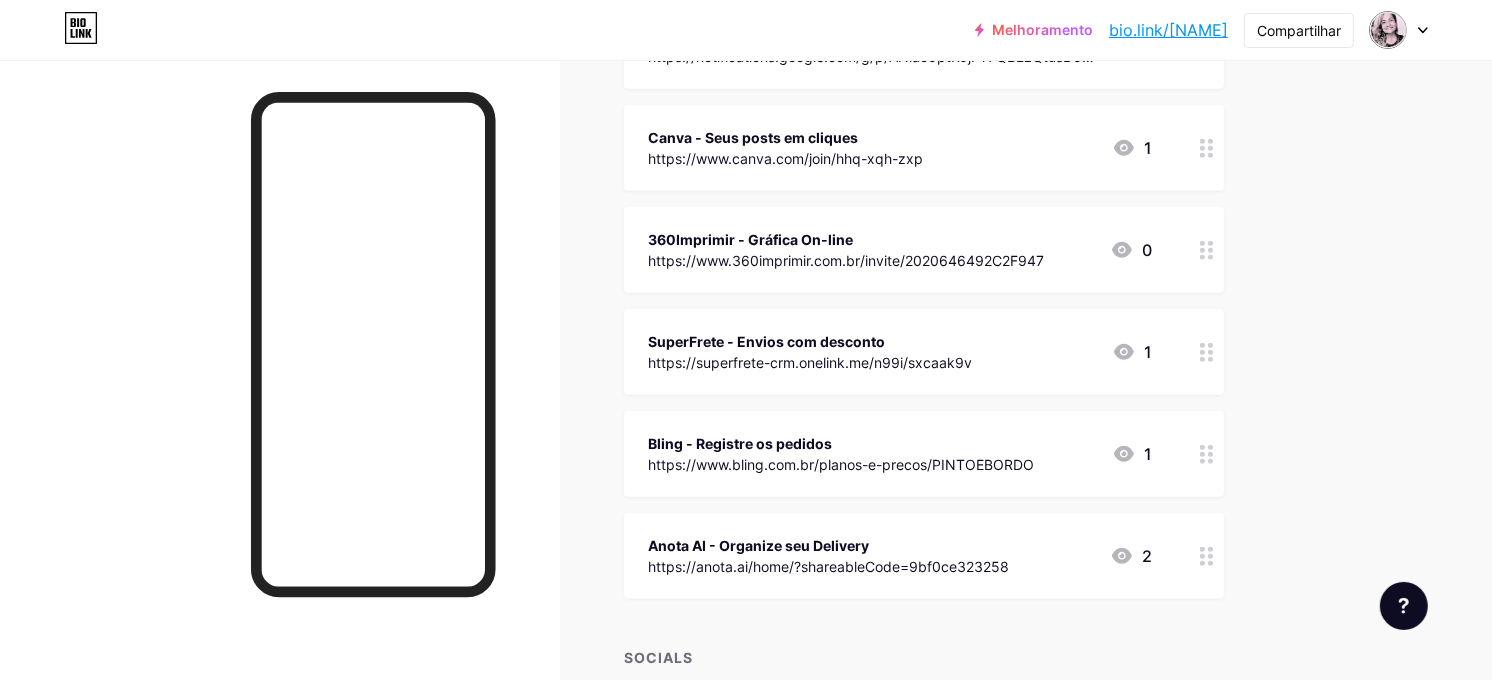 click at bounding box center [1207, 556] 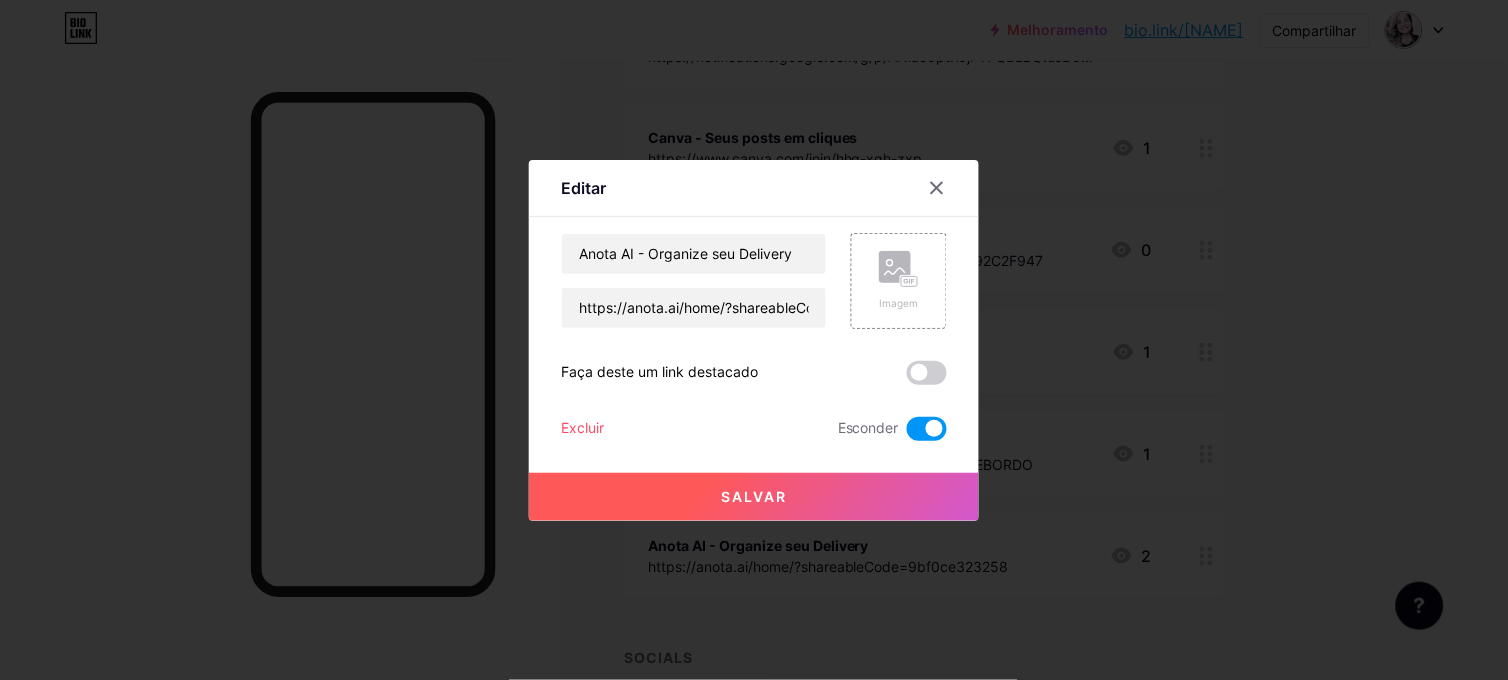 click on "Excluir" at bounding box center (582, 429) 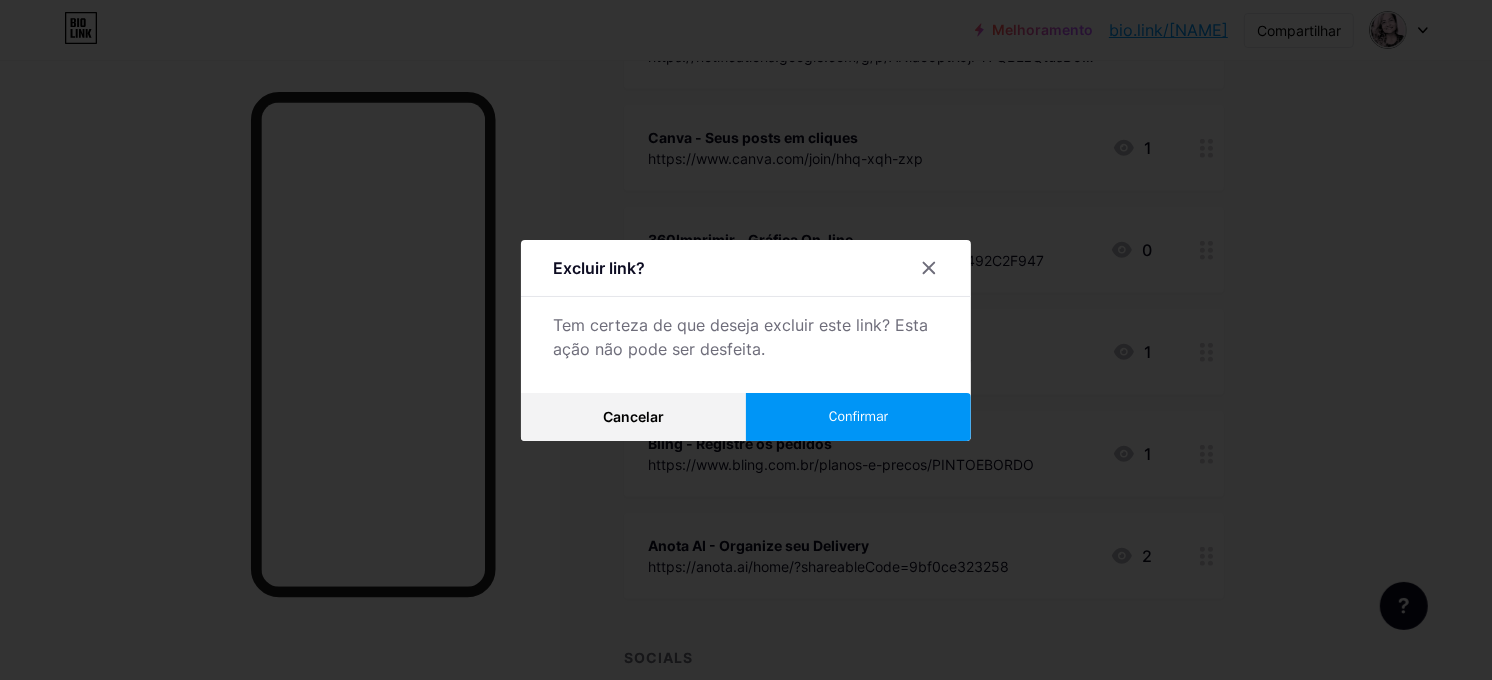click on "Confirmar" at bounding box center [858, 416] 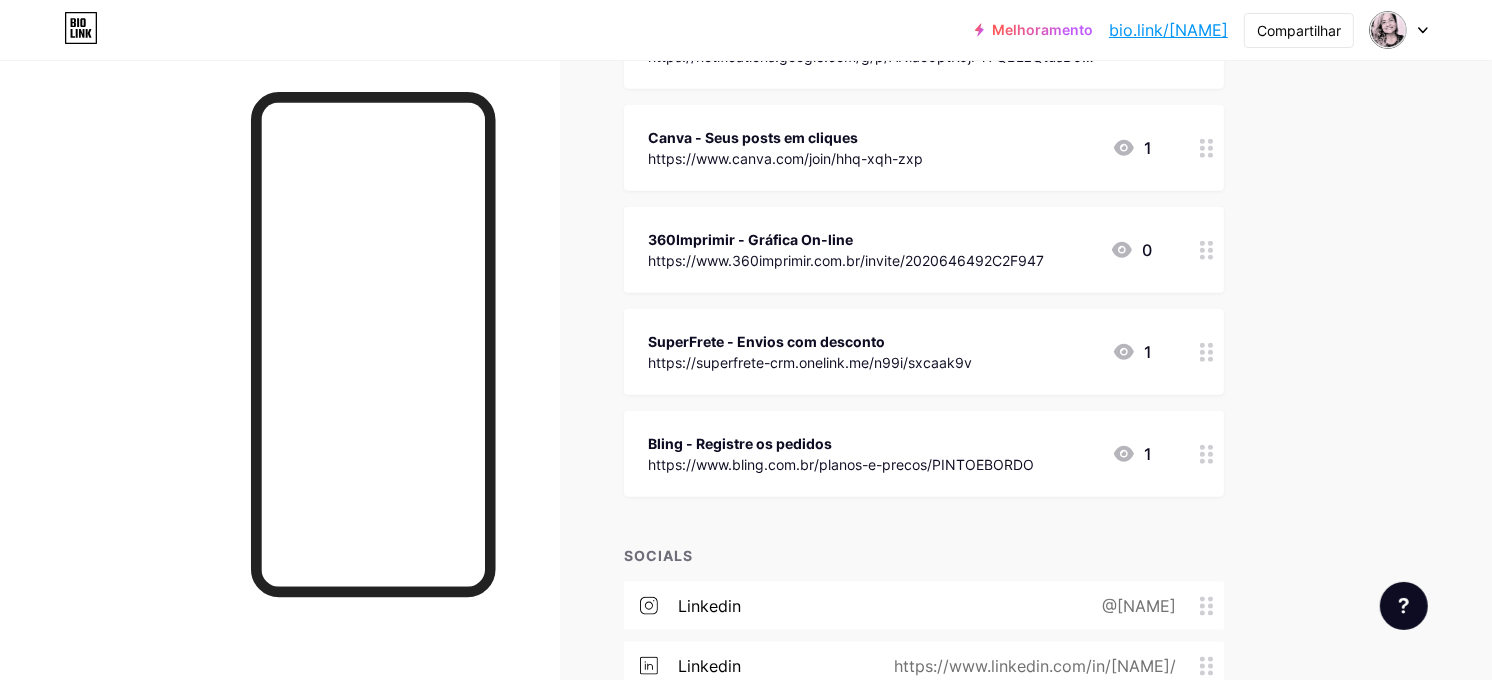 click 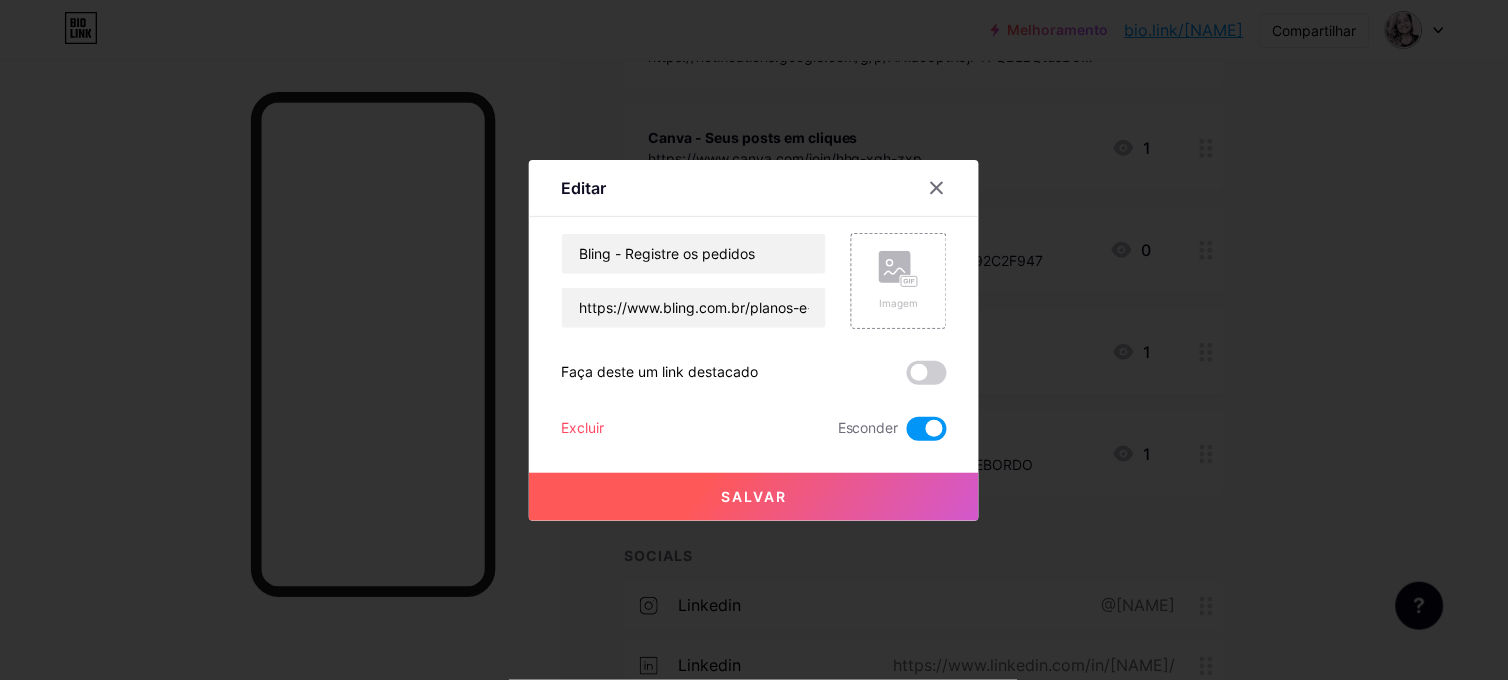 click on "Excluir" at bounding box center (582, 429) 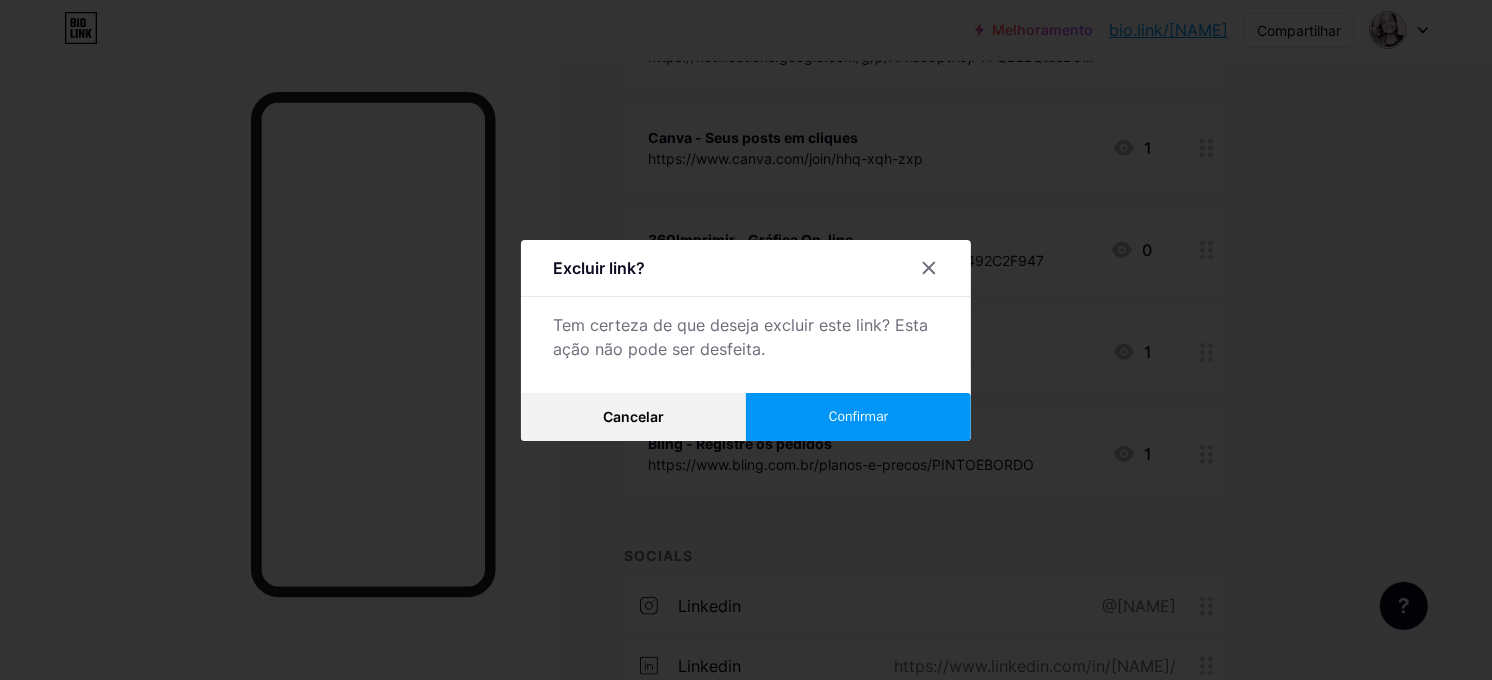 click on "Confirmar" at bounding box center [858, 416] 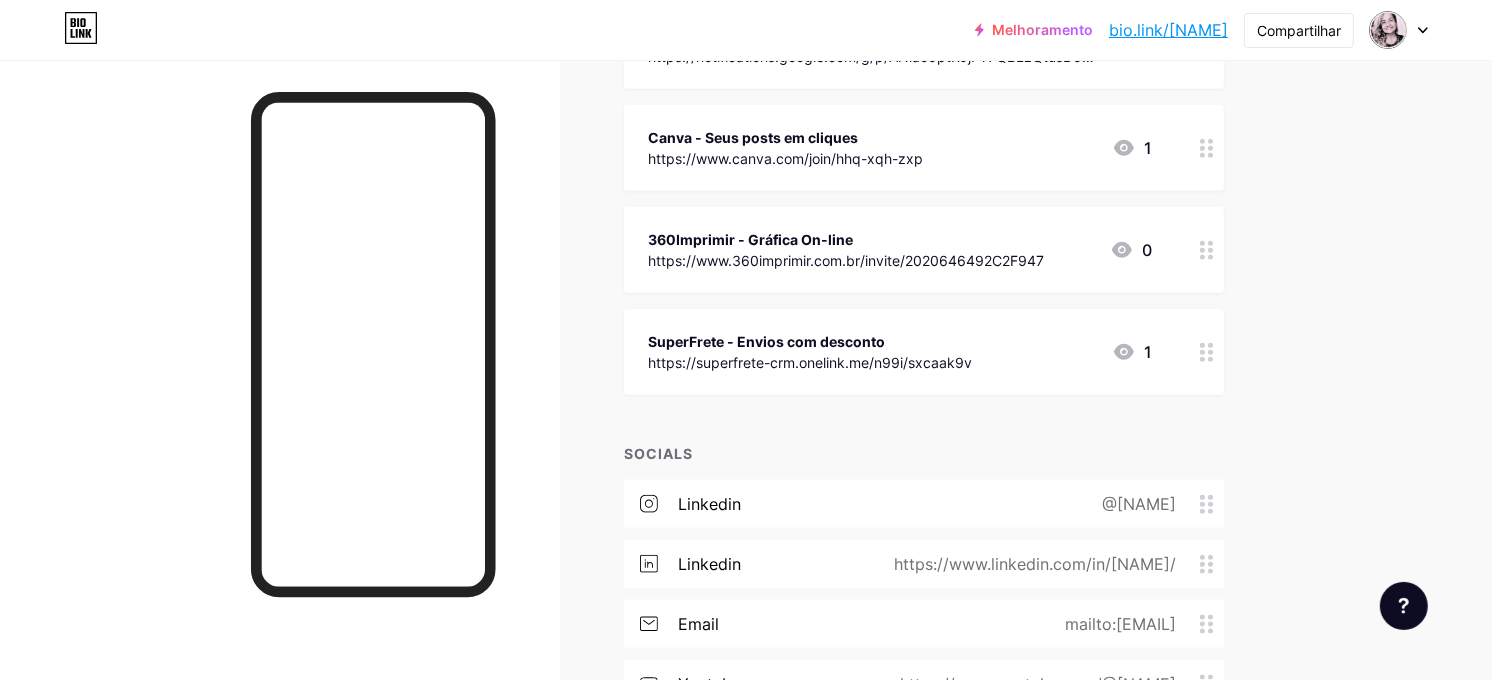 click 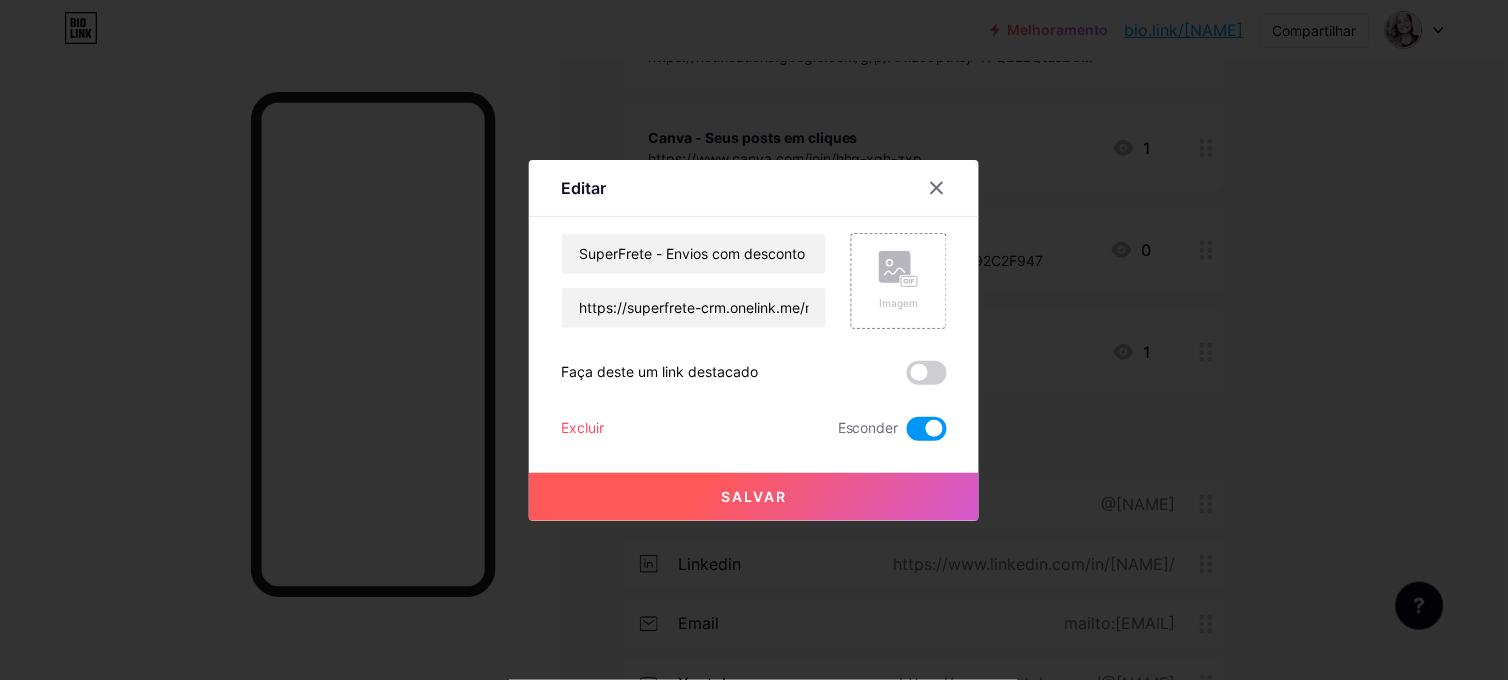 click on "Excluir" at bounding box center [582, 429] 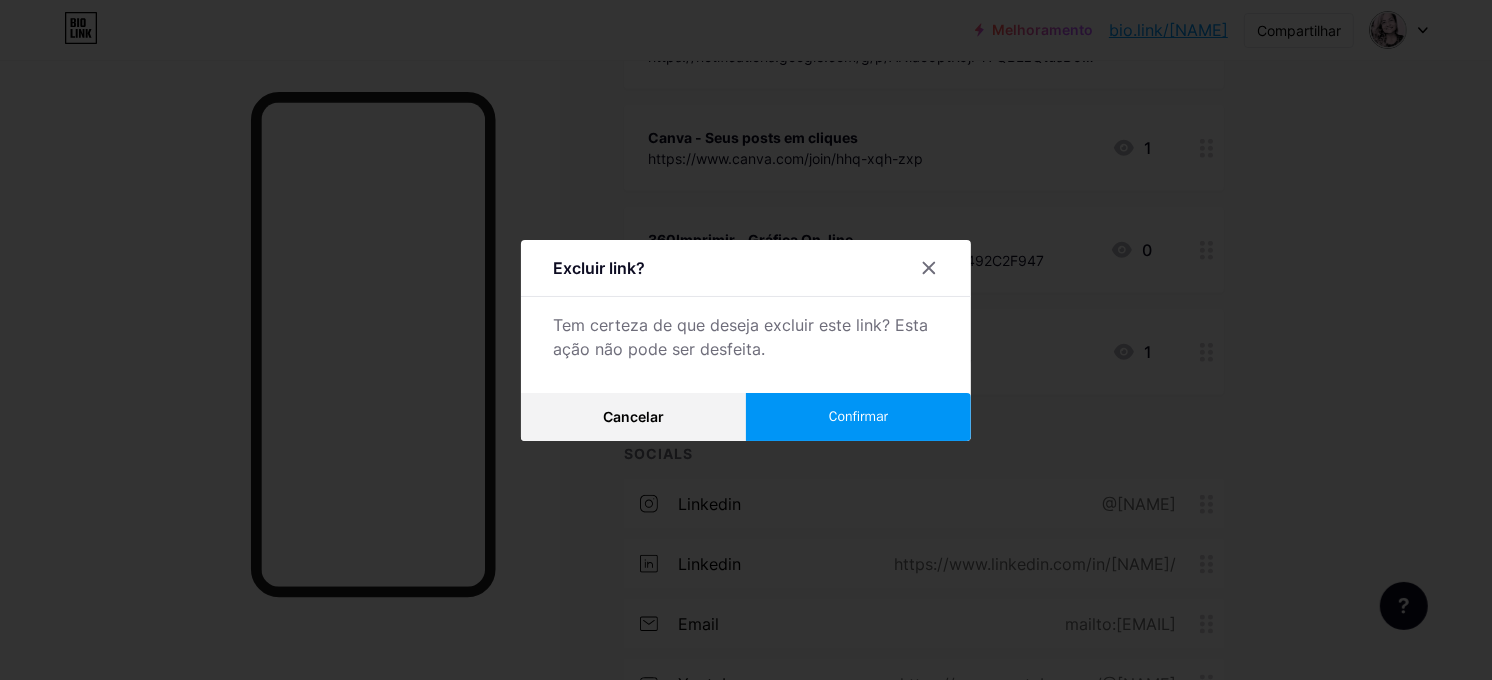 click on "Confirmar" at bounding box center [858, 416] 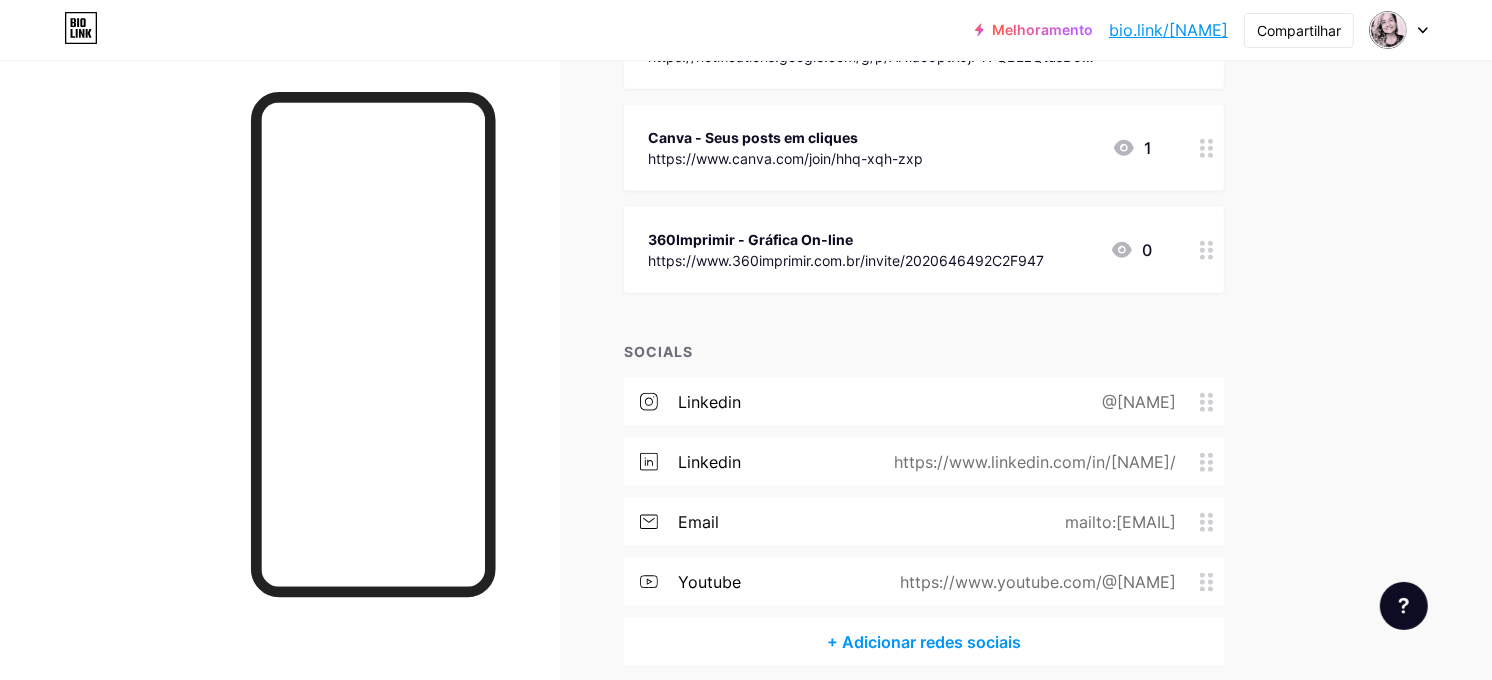 click 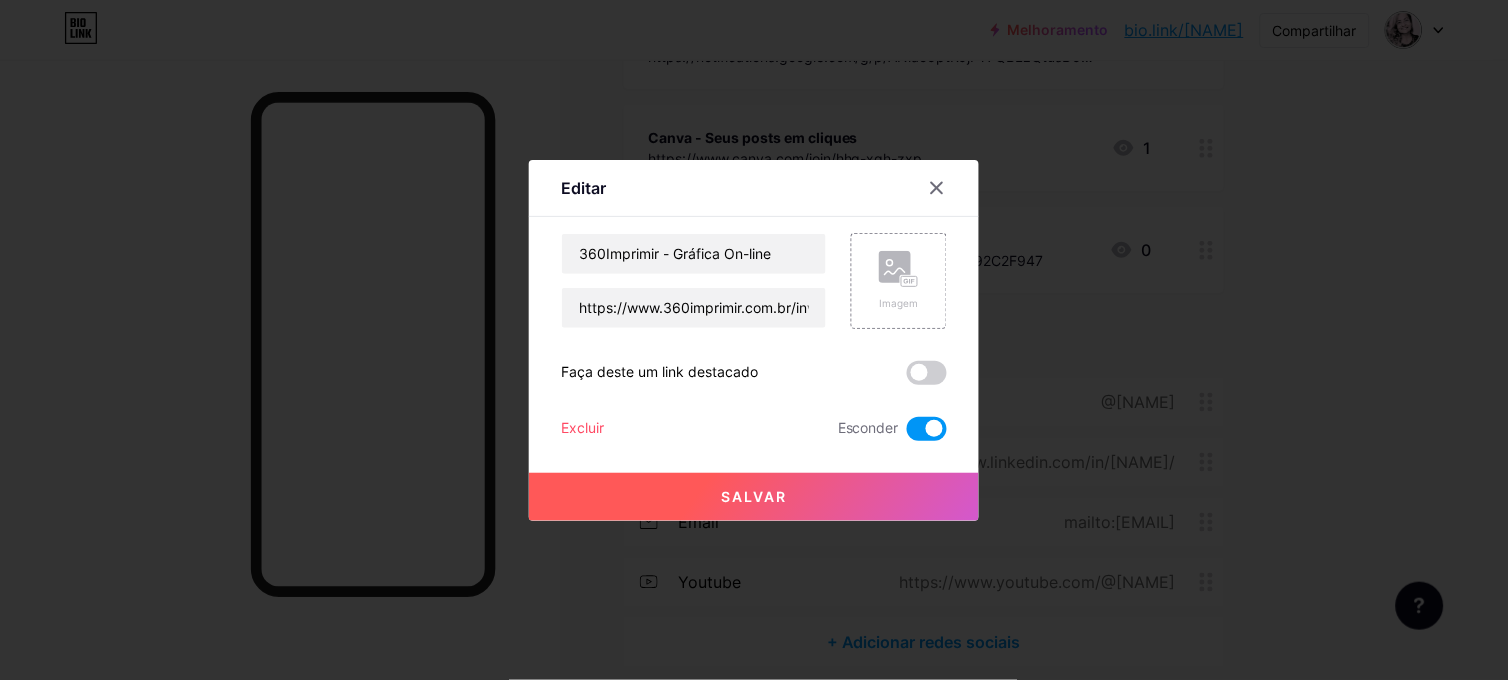 click on "Excluir" at bounding box center [582, 429] 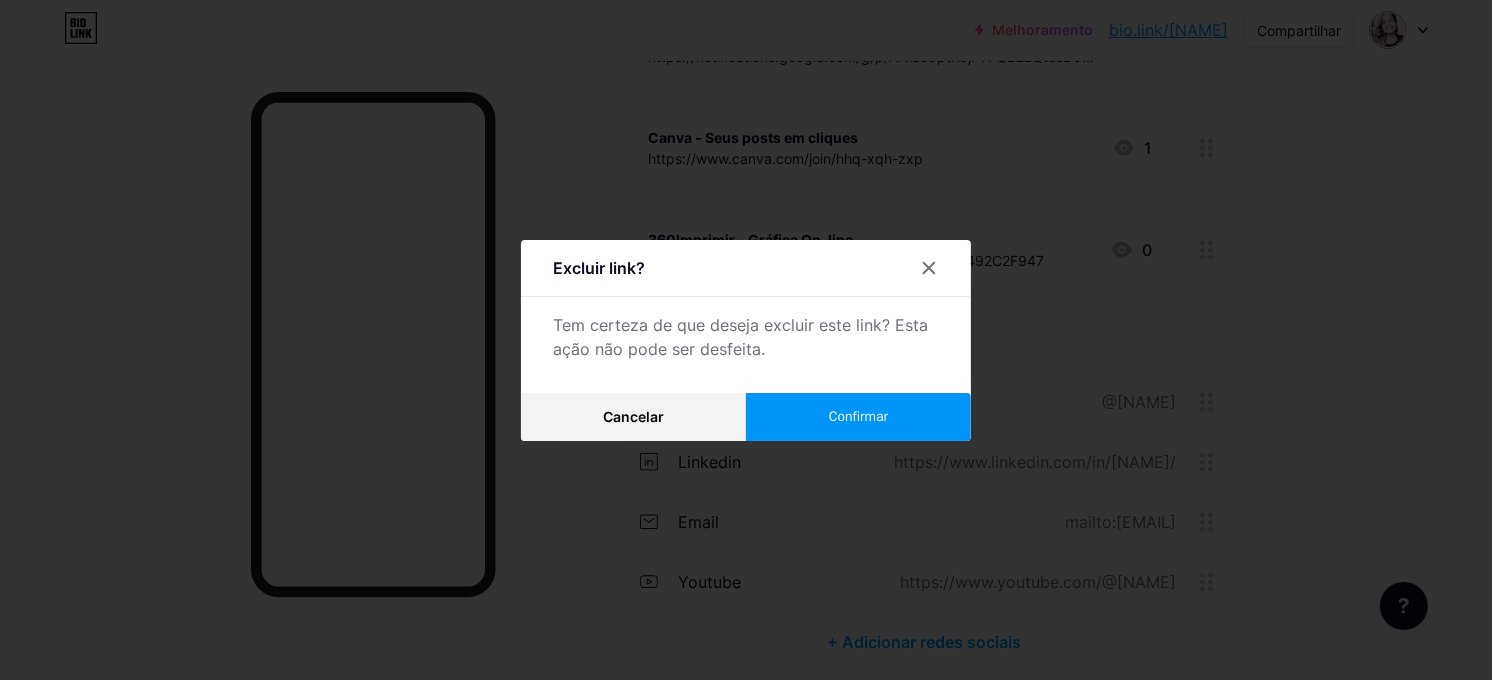click on "Confirmar" at bounding box center [858, 416] 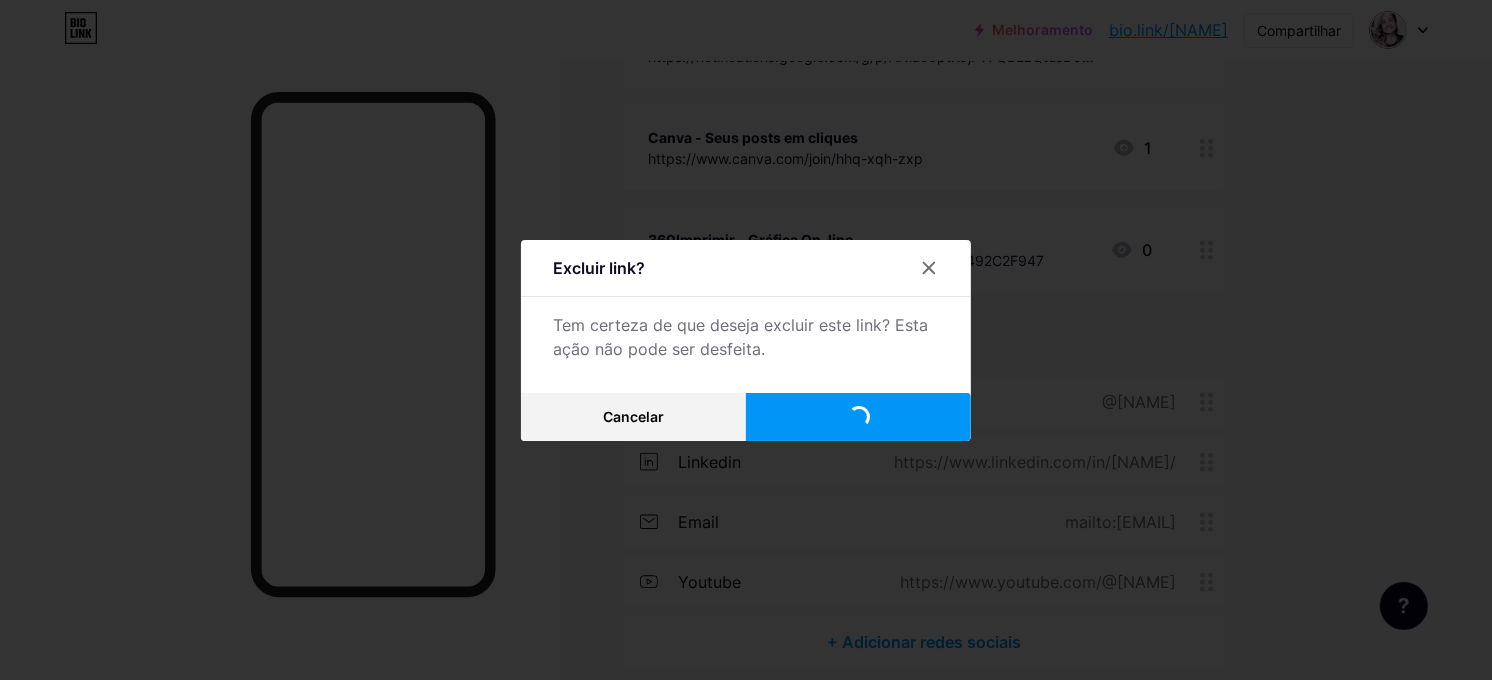 scroll, scrollTop: 1925, scrollLeft: 0, axis: vertical 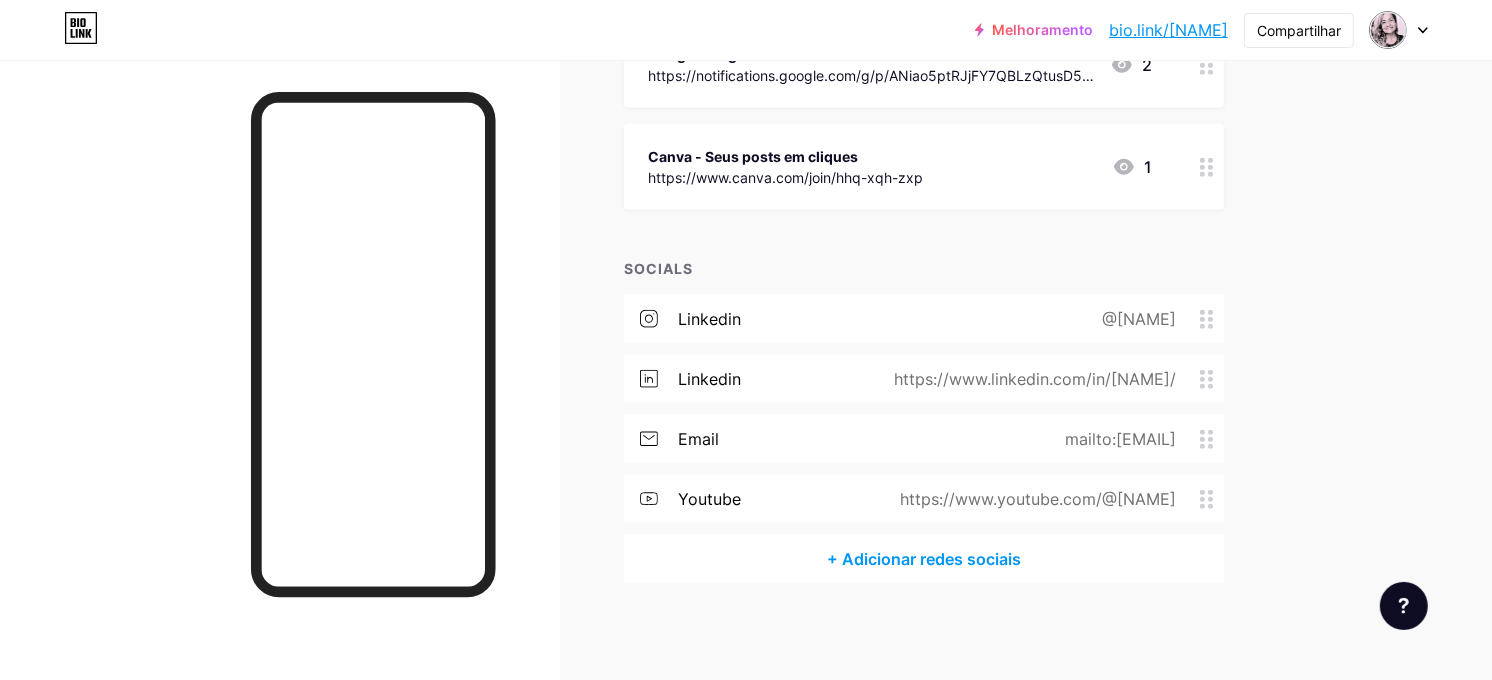 click at bounding box center (1207, 167) 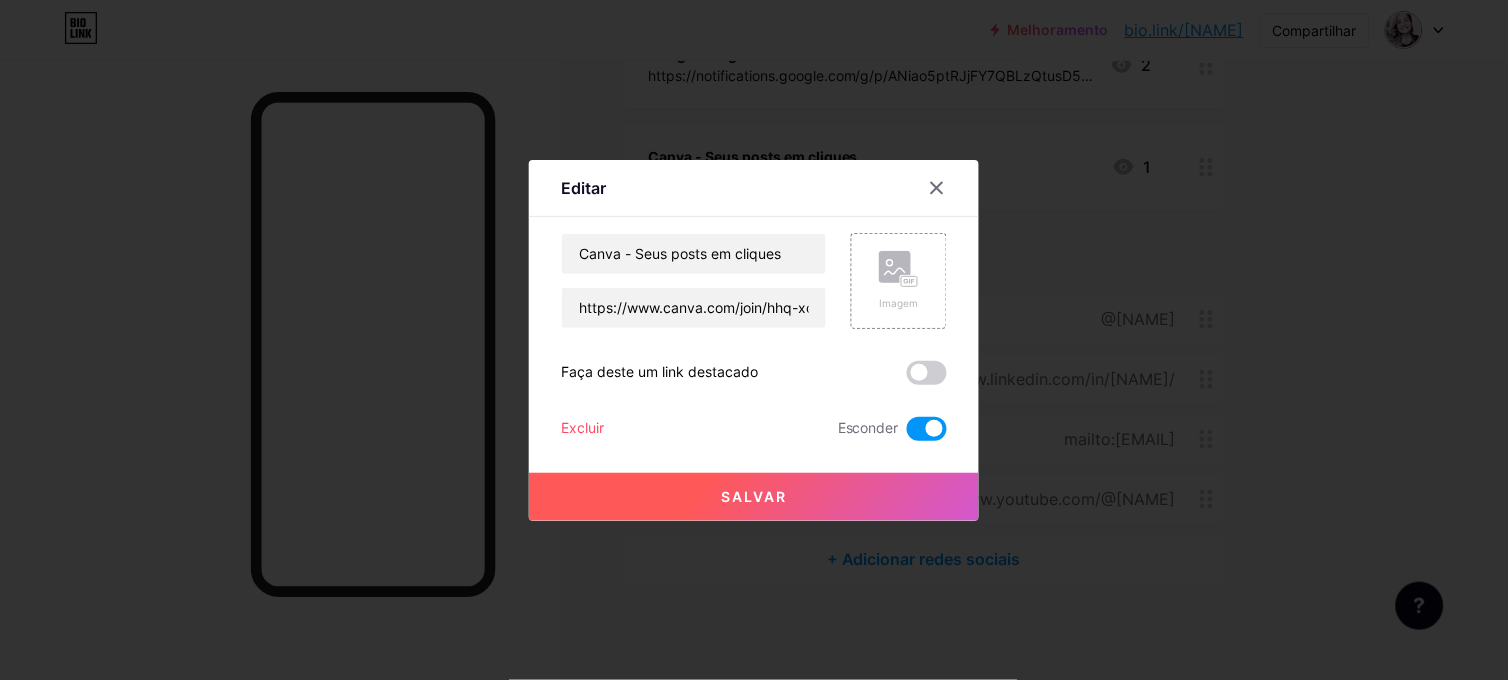 click on "Excluir" at bounding box center (582, 429) 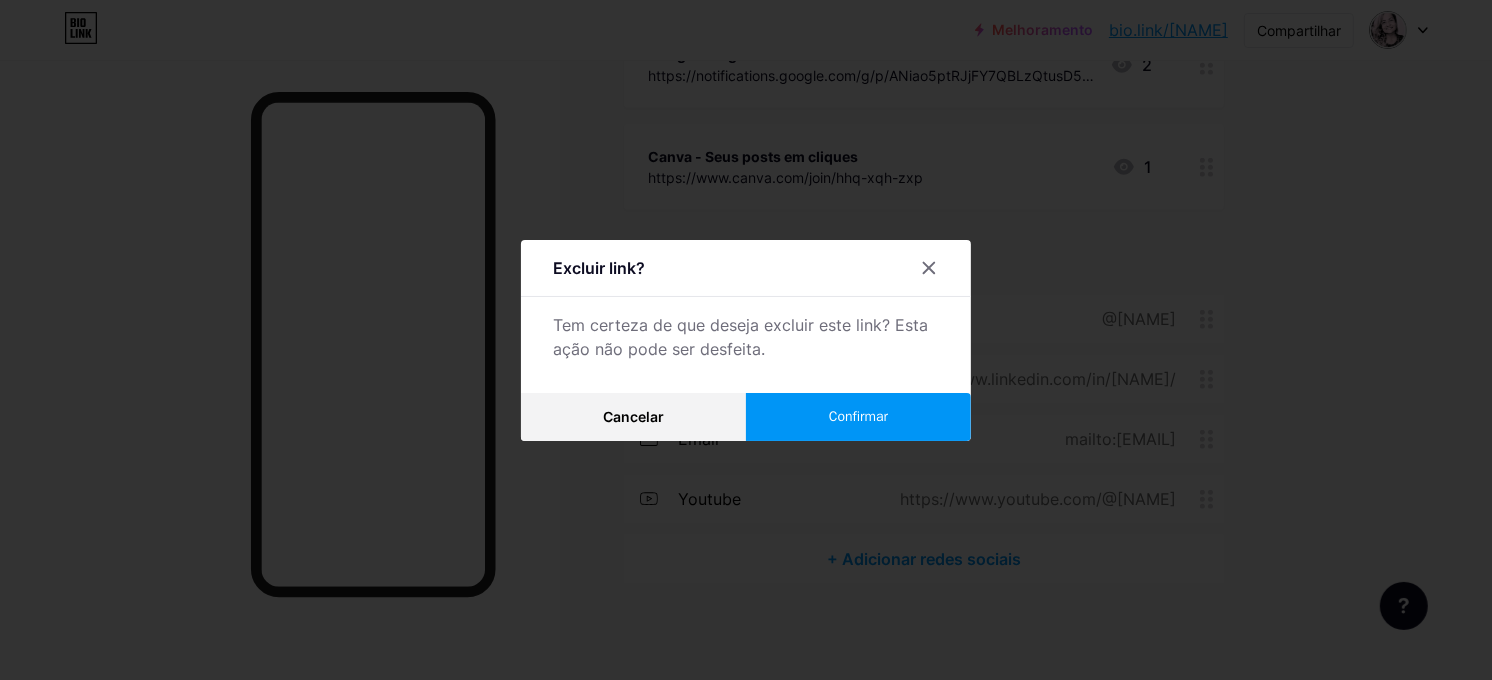click on "Confirmar" at bounding box center (858, 417) 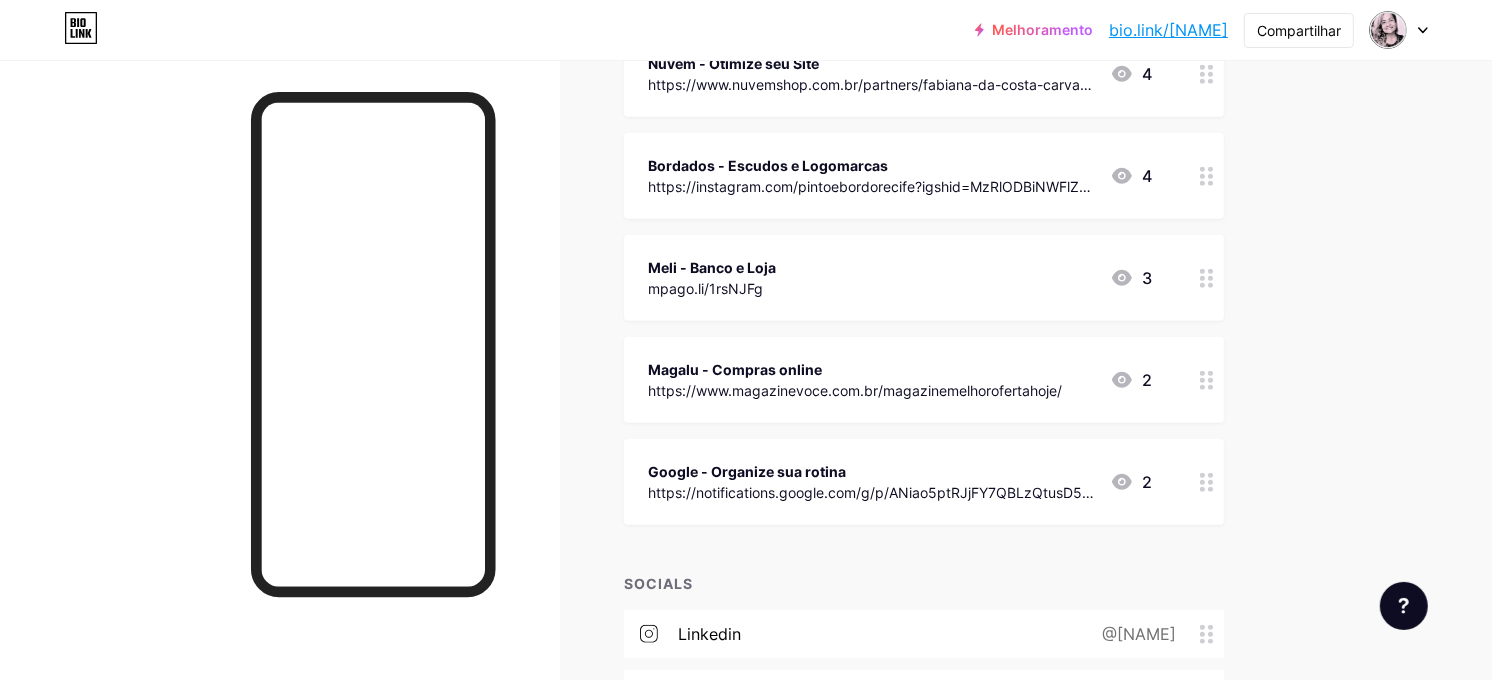 scroll, scrollTop: 1495, scrollLeft: 0, axis: vertical 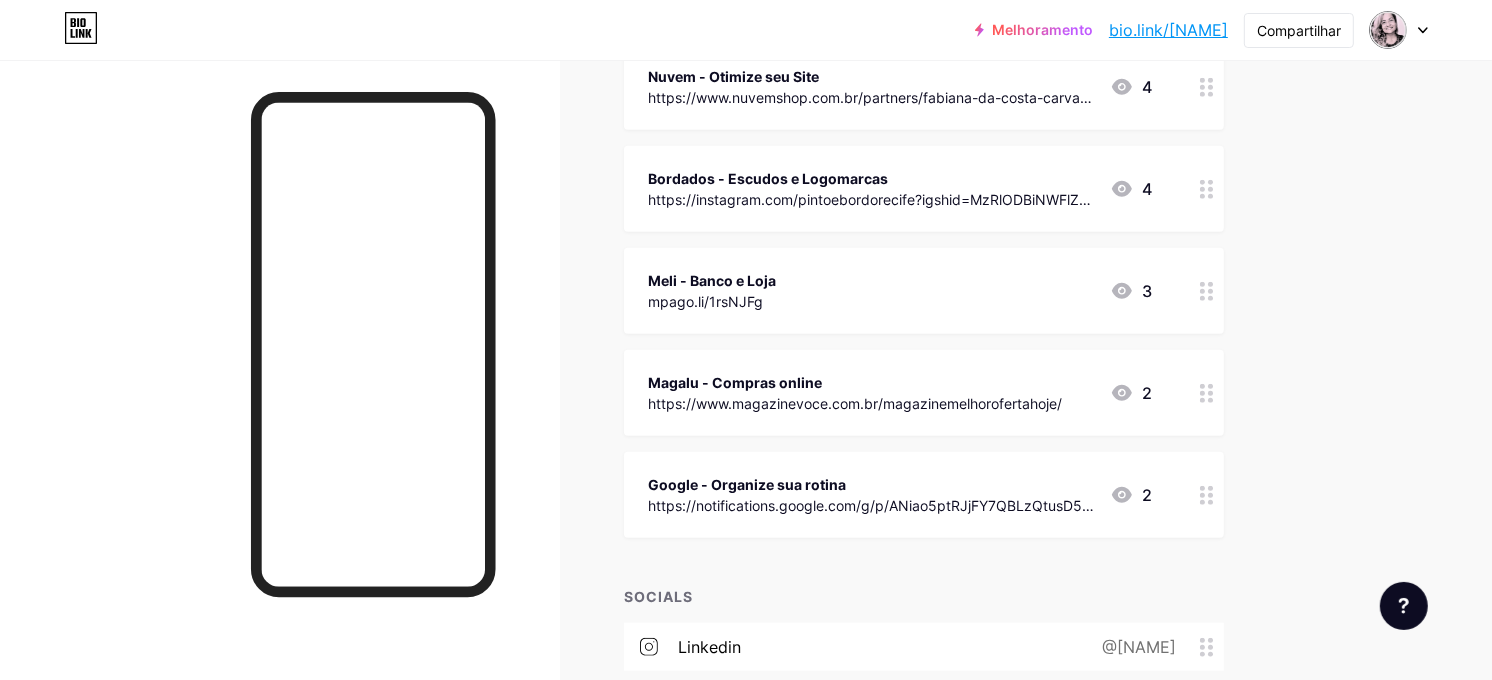 click 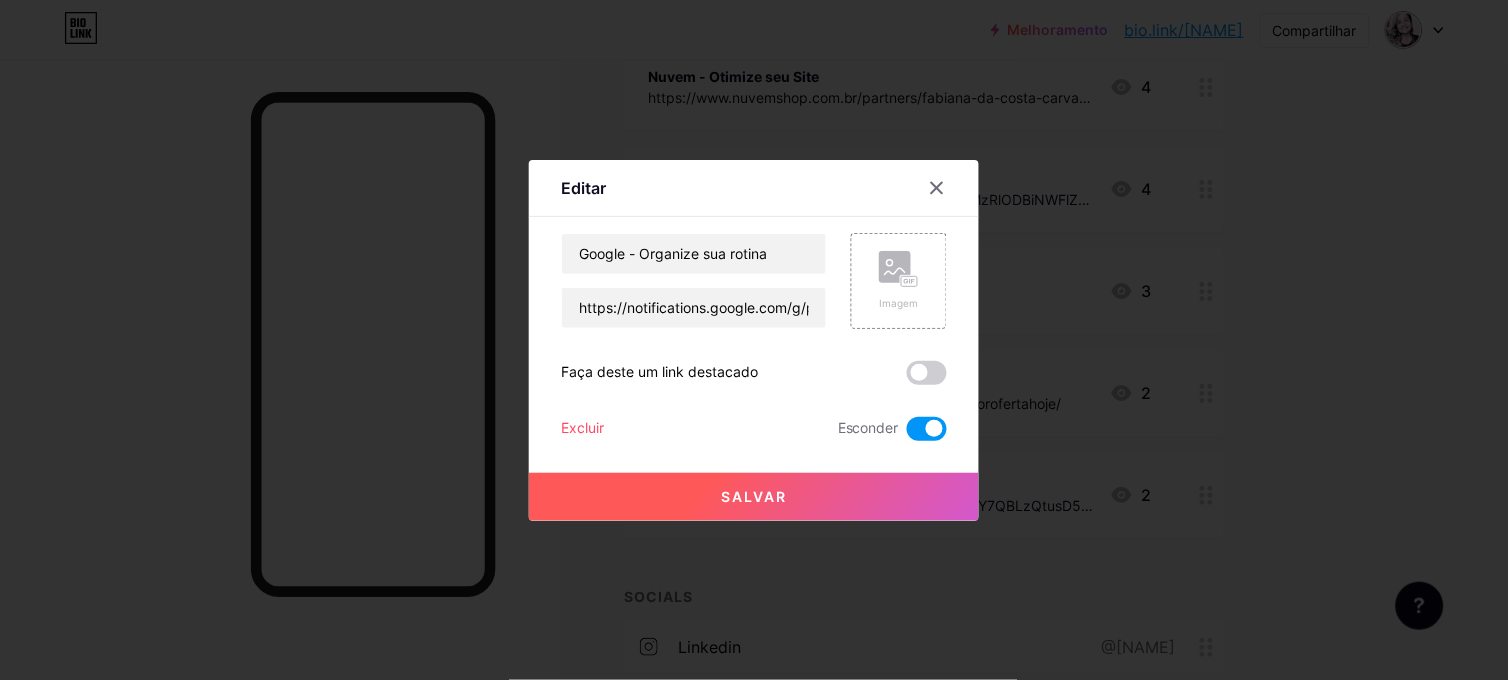 click on "Excluir" at bounding box center [582, 429] 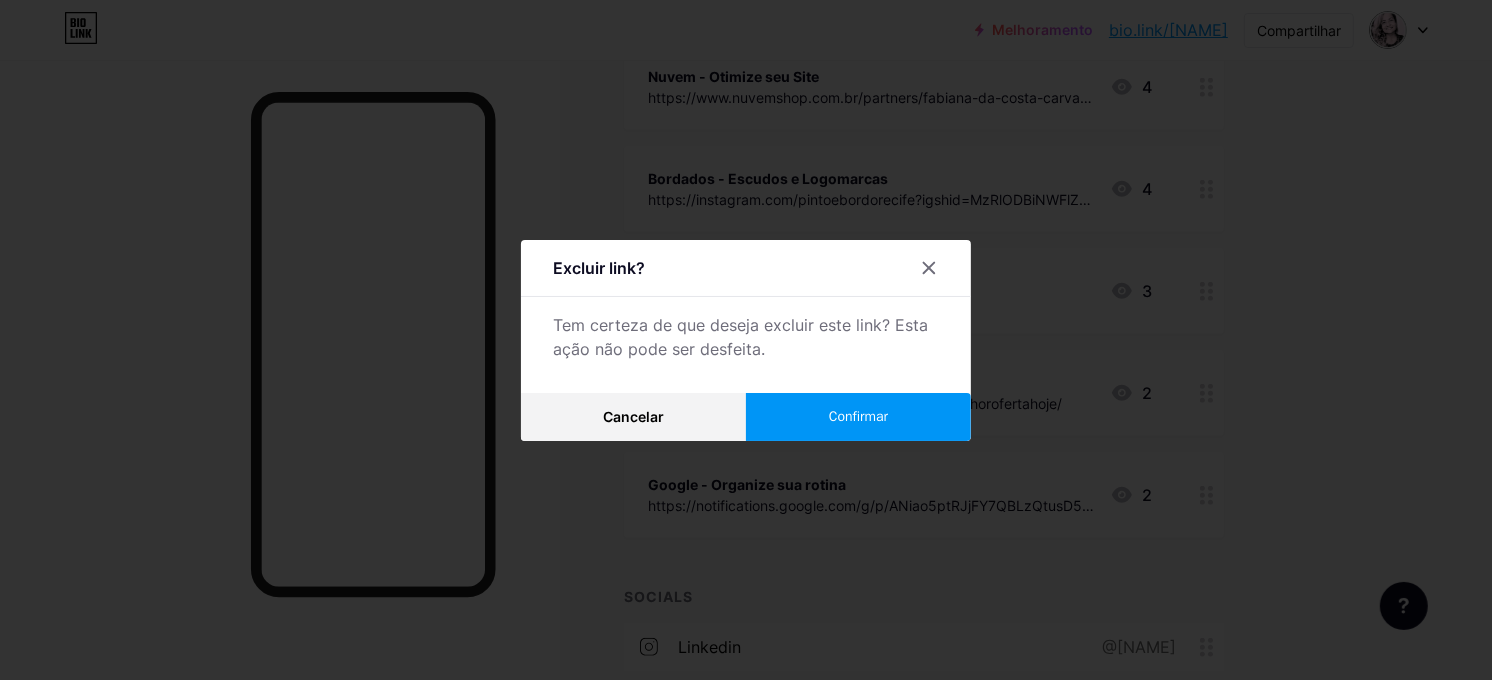 click on "Confirmar" at bounding box center [858, 416] 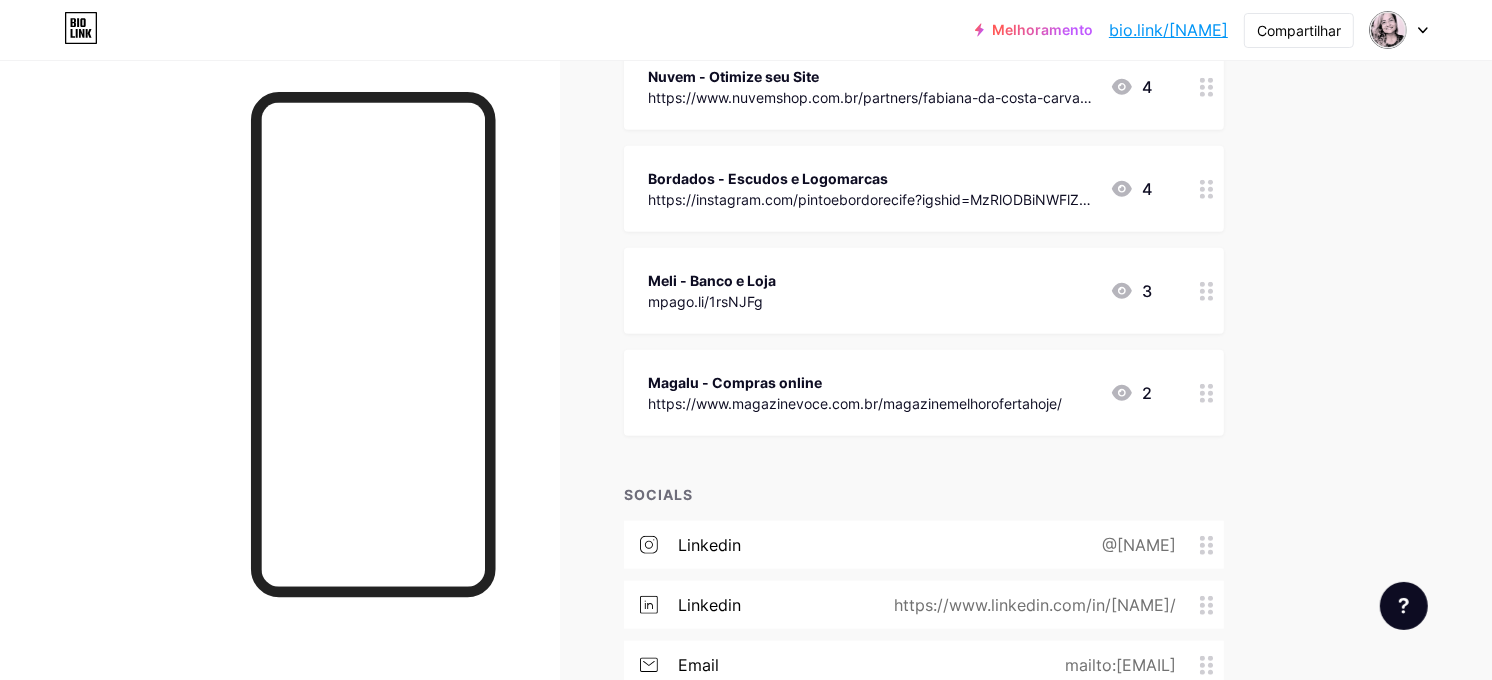 click at bounding box center [1207, 291] 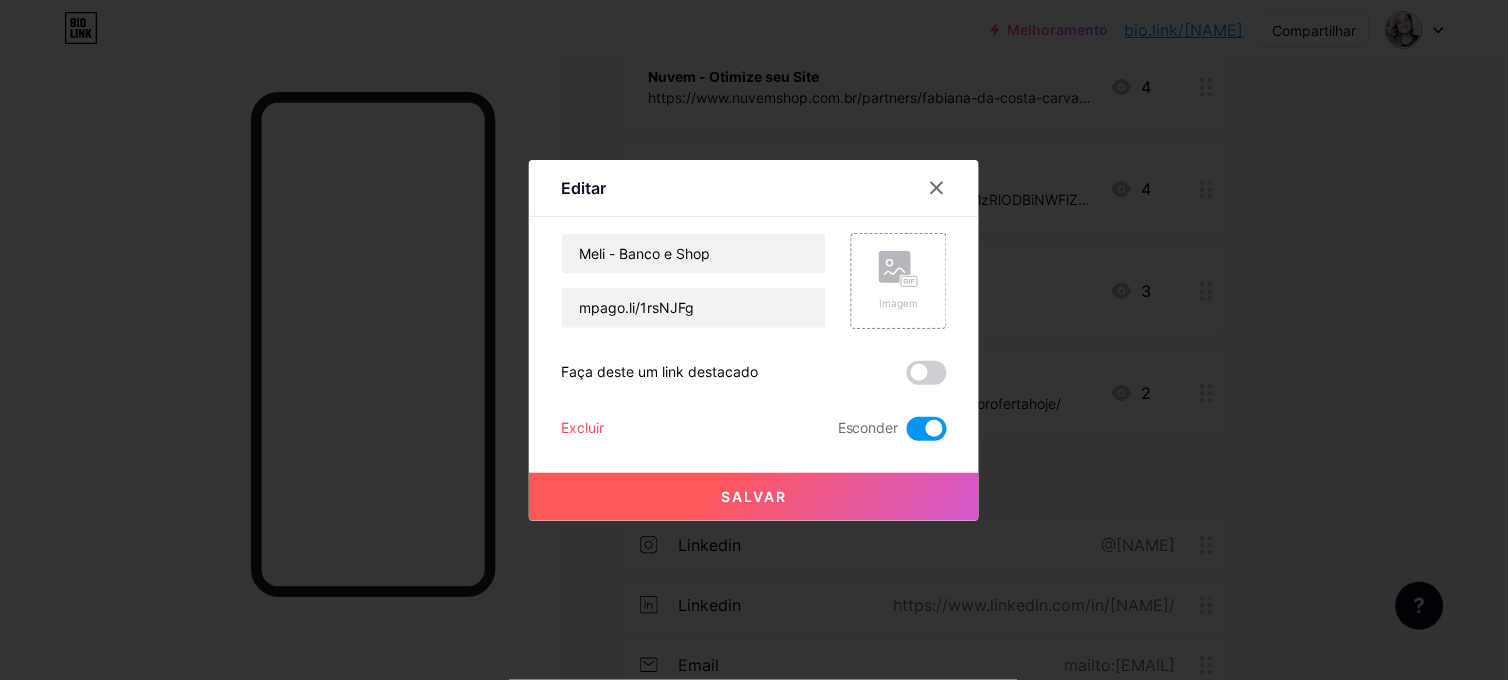 click on "Editar           Content
YouTube
Play YouTube video without leaving your page.
ADD
Vimeo
Play Vimeo video without leaving your page.
ADD
Tiktok
Grow your TikTok following
ADD
Tweet
Embed a tweet.
ADD
Reddit
Showcase your Reddit profile
ADD
Spotify
Embed Spotify to play the preview of a track.
ADD
Twitch
Play Twitch video without leaving your page.
ADD
SoundCloud" at bounding box center [754, 340] 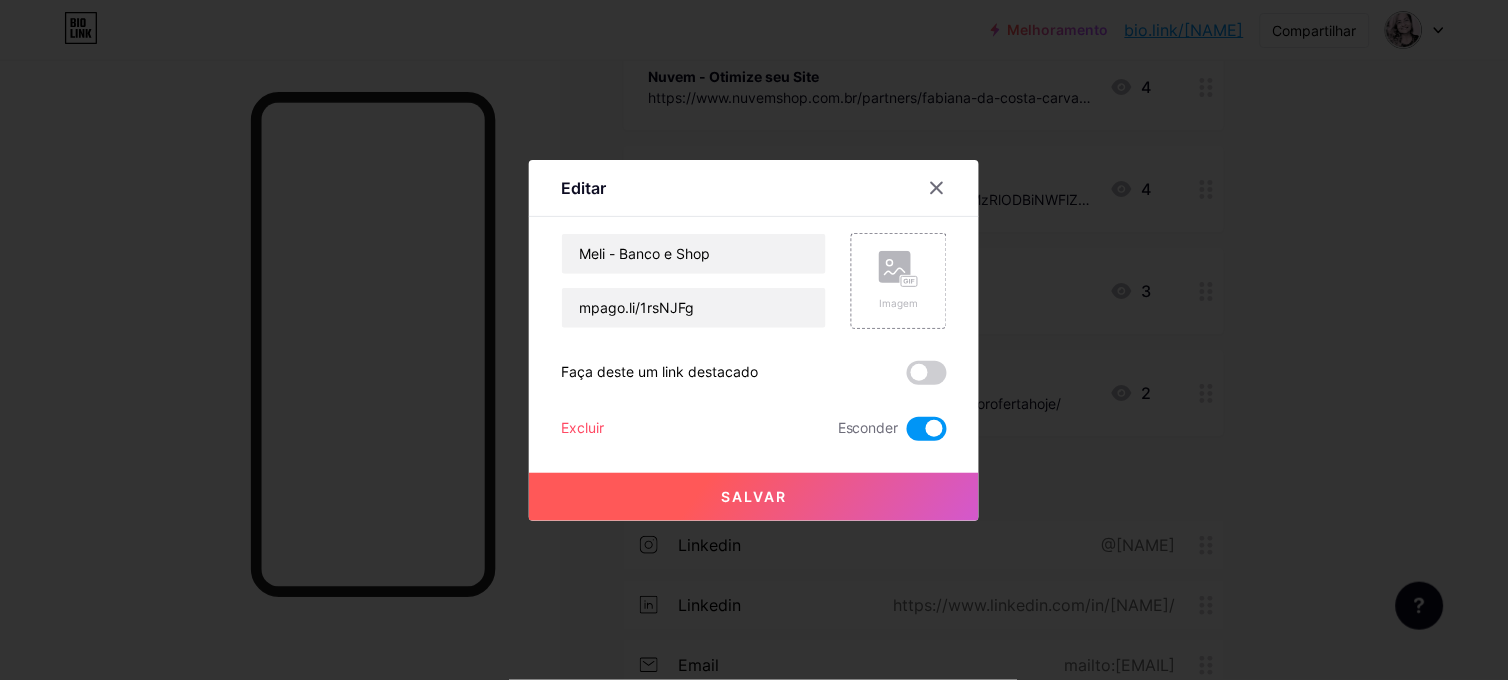 click on "Excluir" at bounding box center (582, 429) 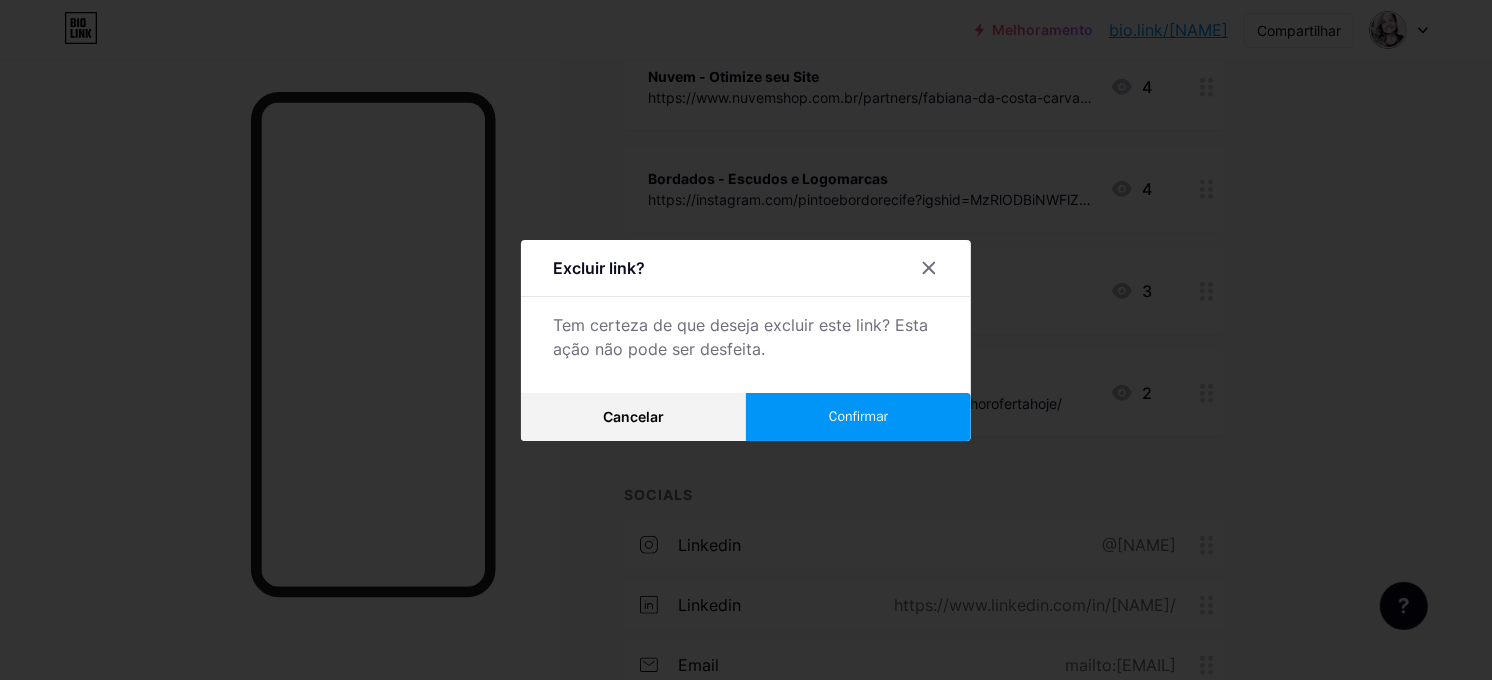 click on "Confirmar" at bounding box center [858, 416] 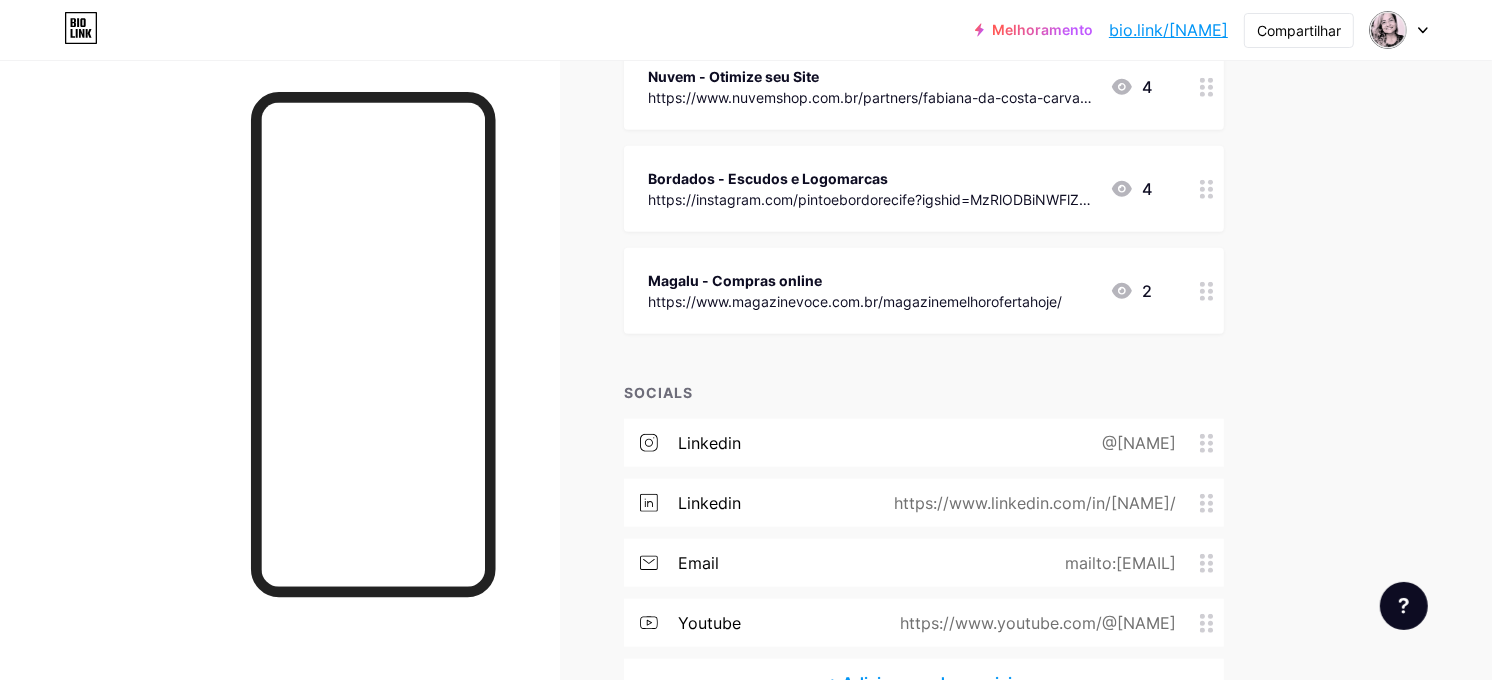 click 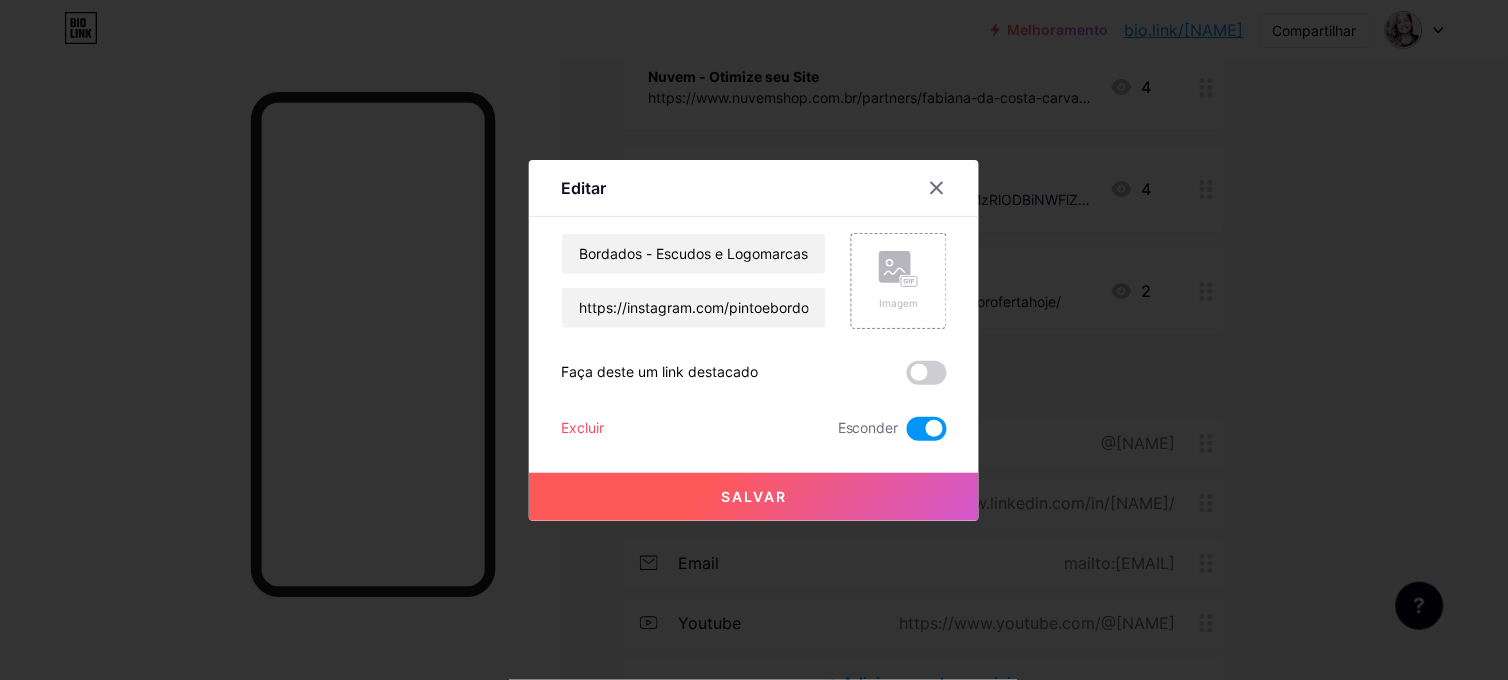 click on "Excluir" at bounding box center (582, 429) 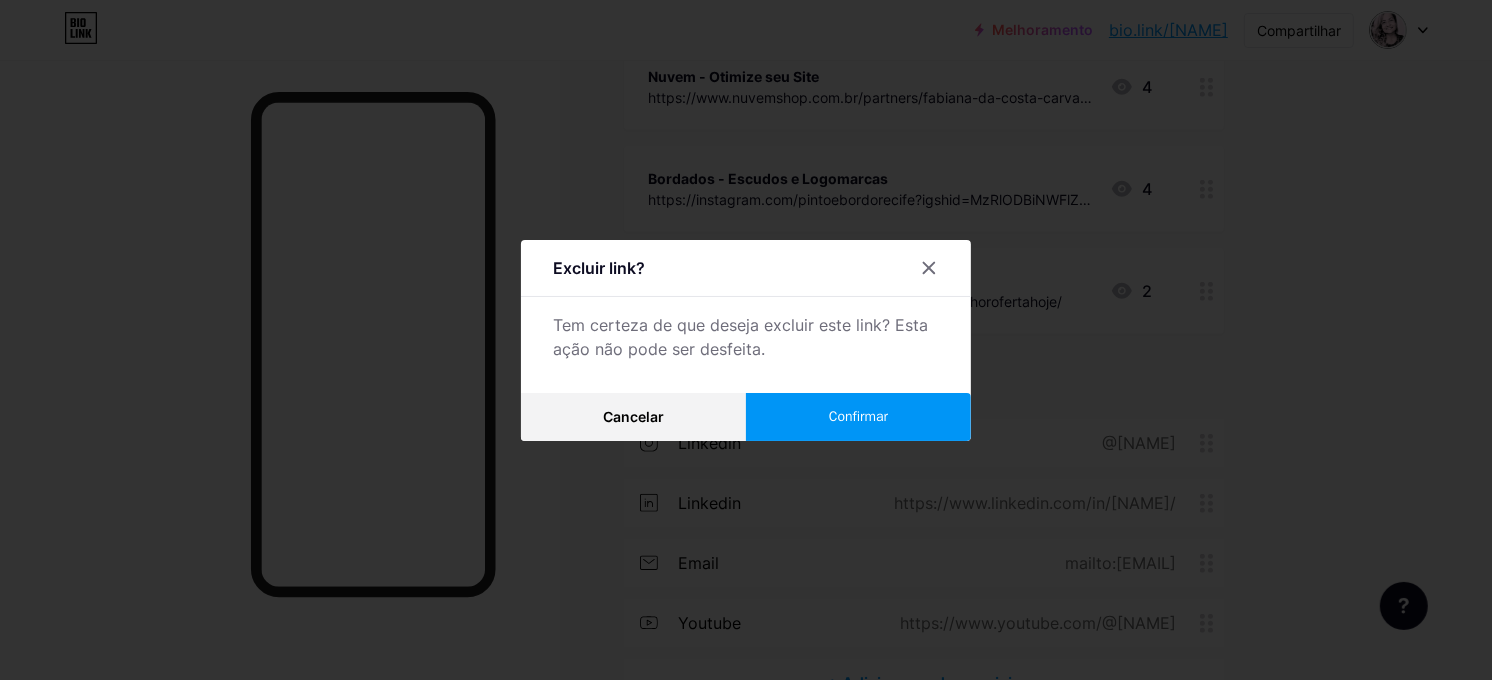 click on "Confirmar" at bounding box center [858, 416] 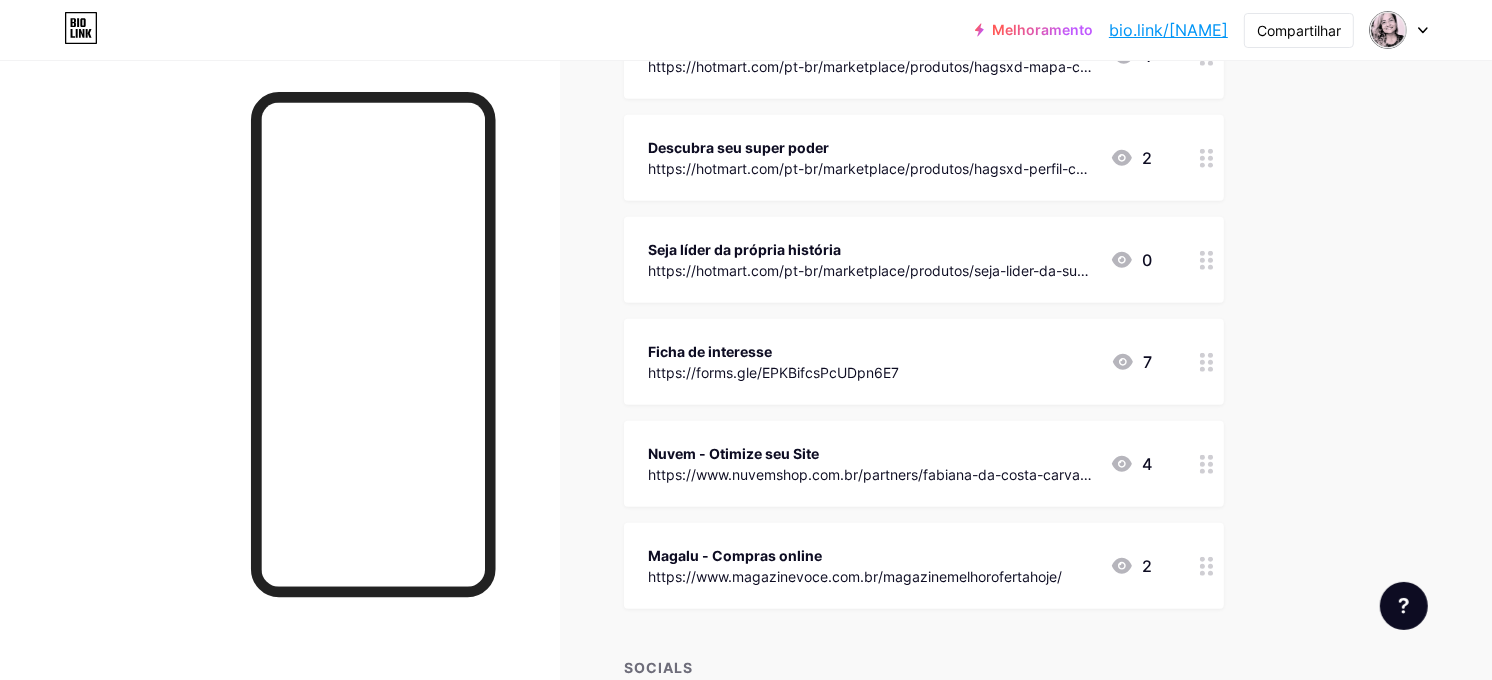 scroll, scrollTop: 1123, scrollLeft: 0, axis: vertical 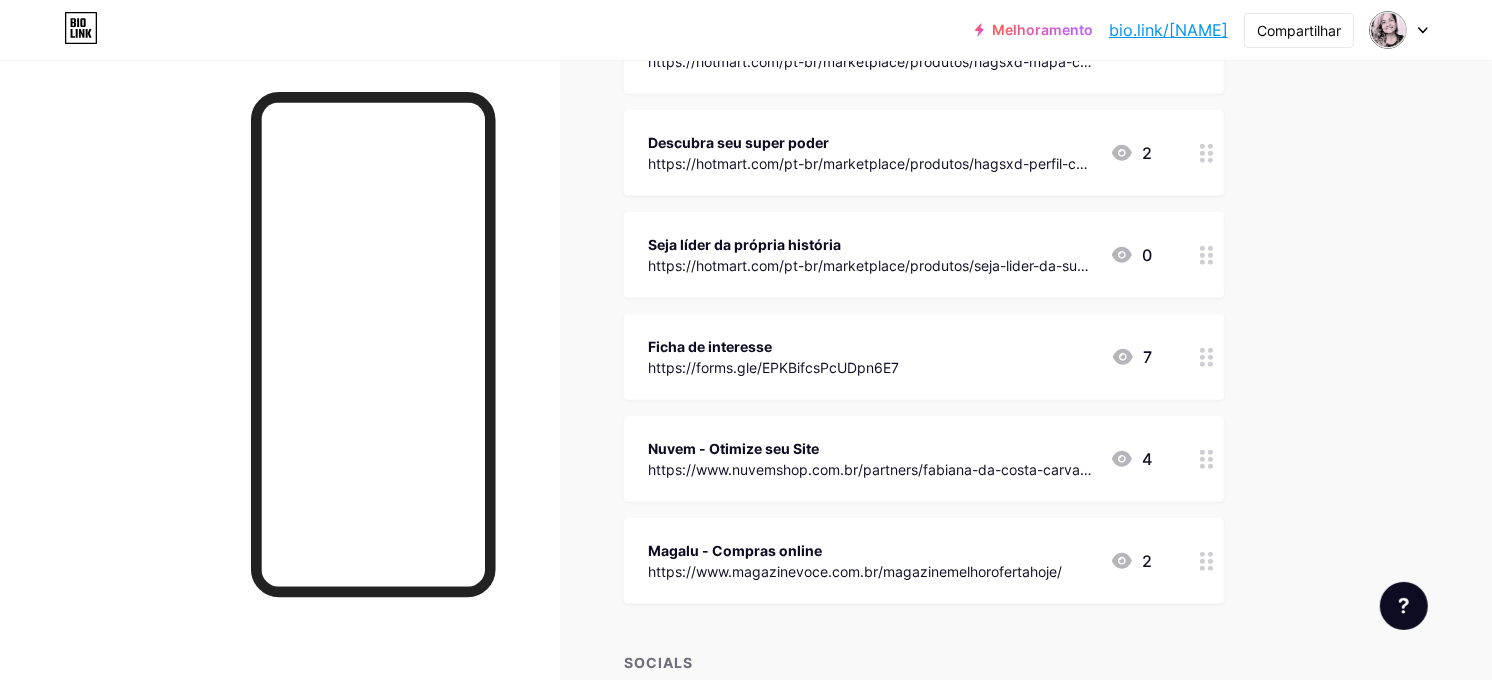 click 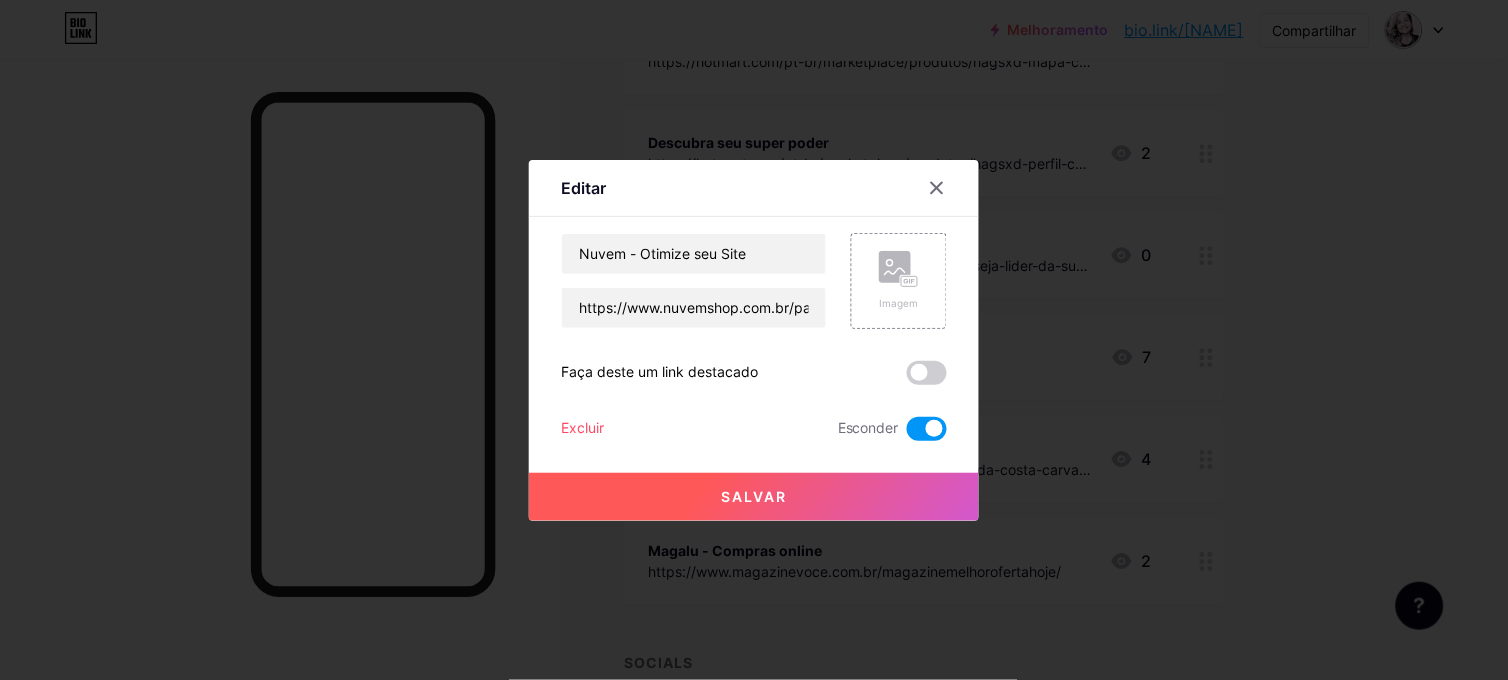 click on "Excluir" at bounding box center [582, 429] 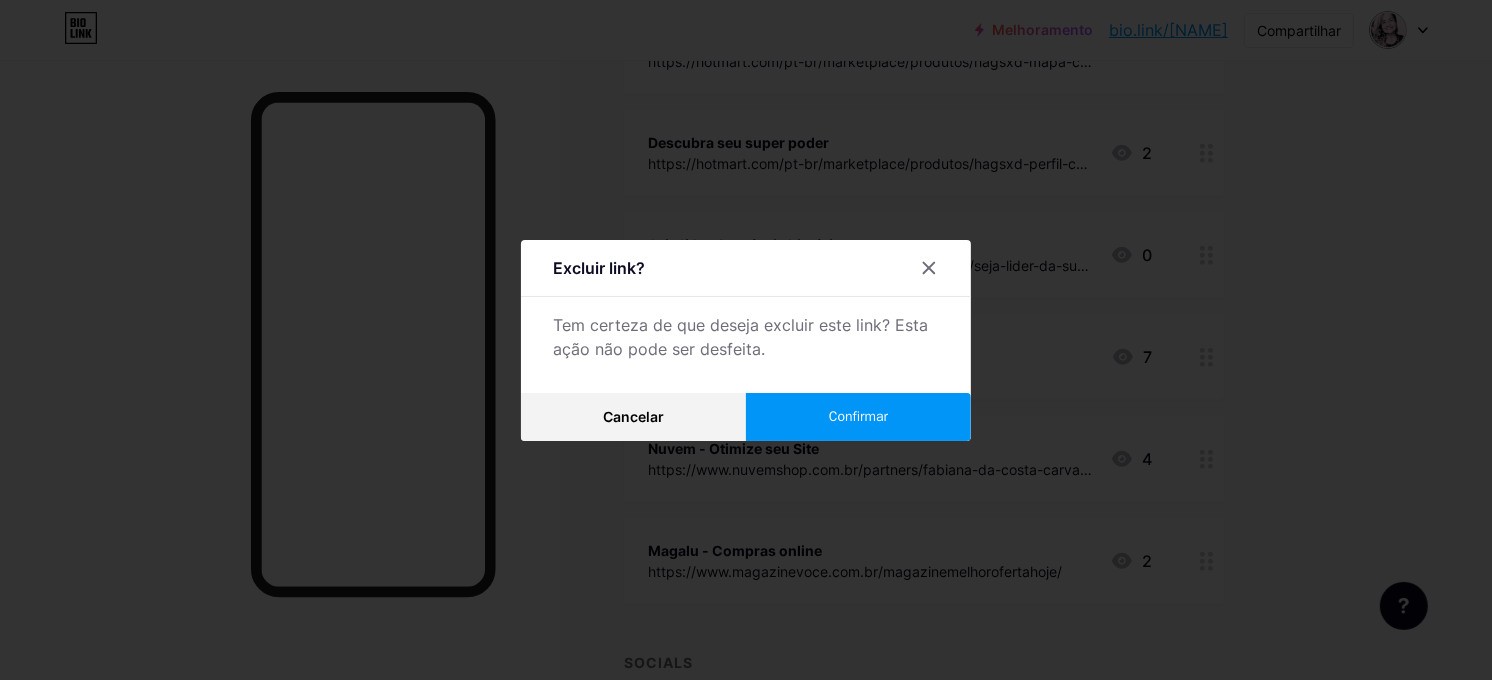 click on "Confirmar" at bounding box center (858, 417) 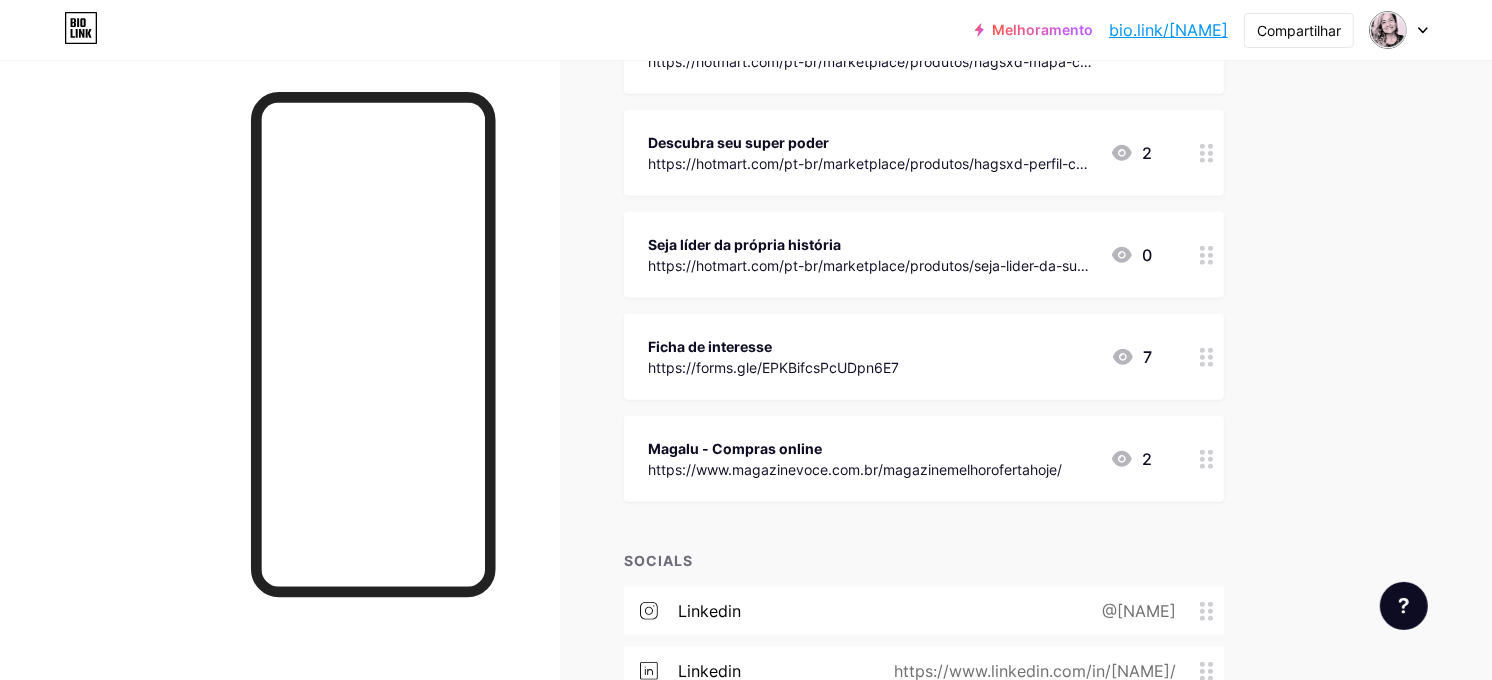 click at bounding box center (1207, 357) 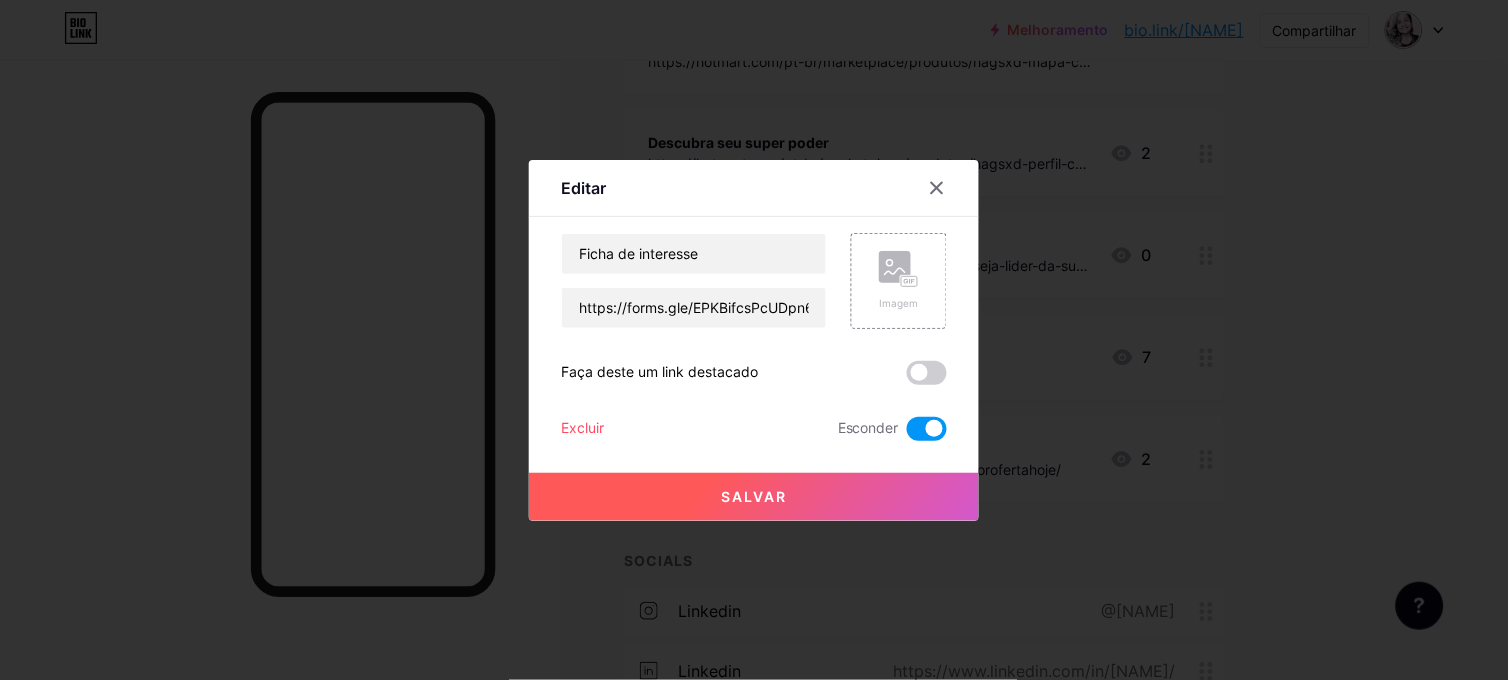 click on "Excluir" at bounding box center (582, 429) 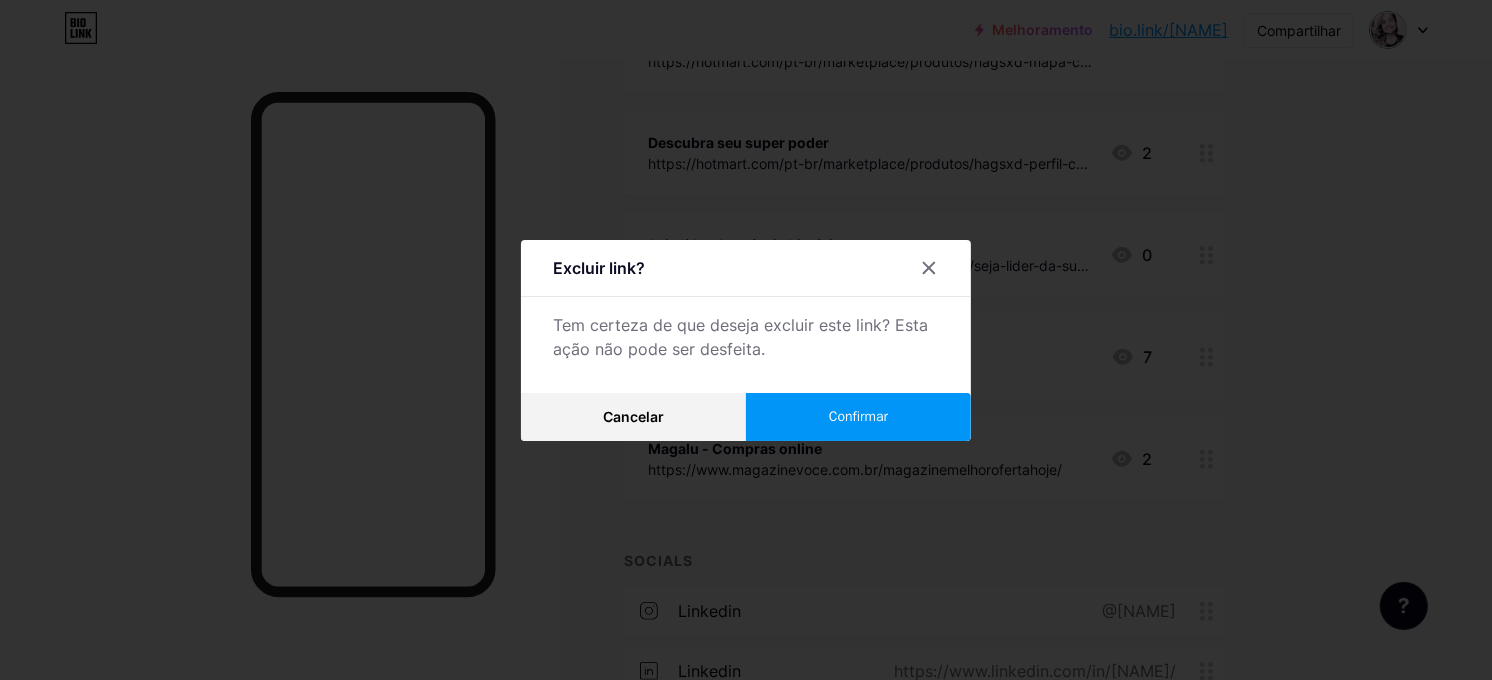 click on "Confirmar" at bounding box center [858, 416] 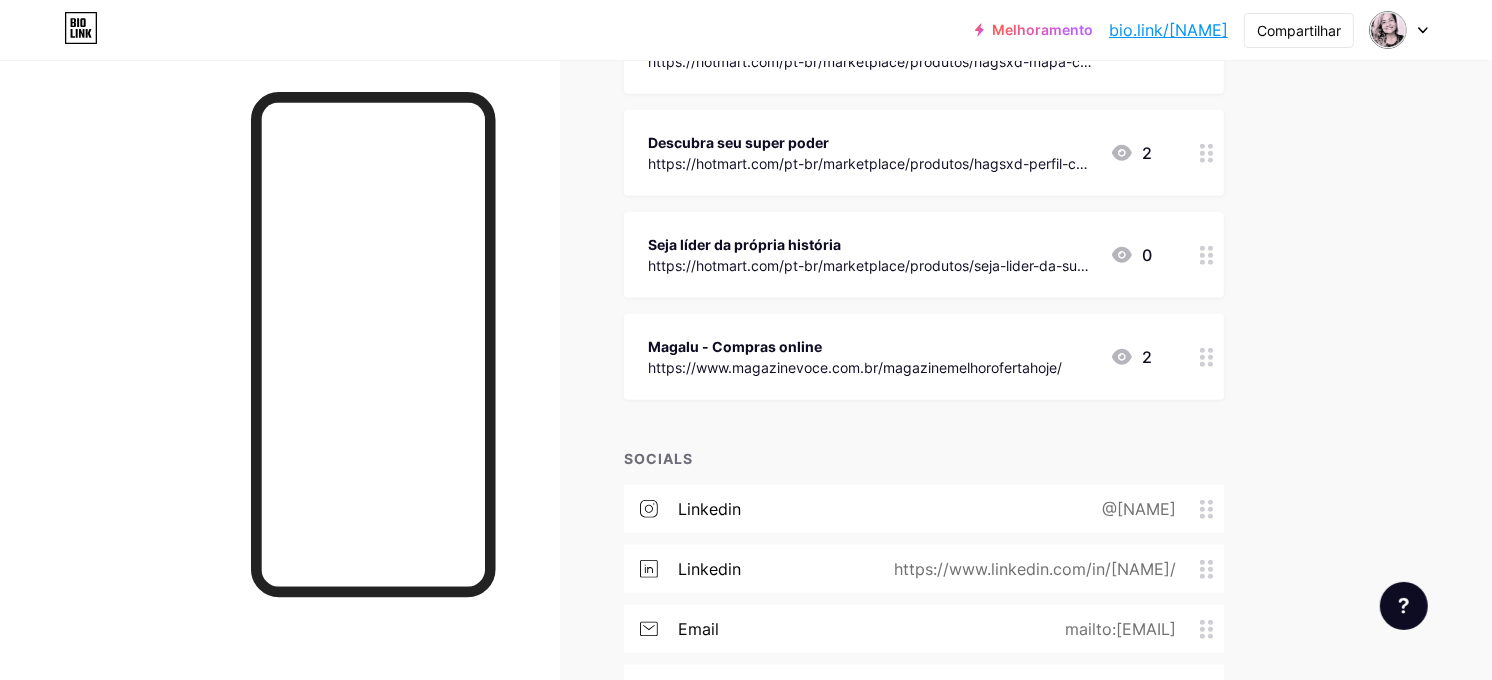 click on "https://hotmart.com/pt-br/marketplace/produtos/seja-lider-da-sua-historia/J98434849K" at bounding box center [871, 265] 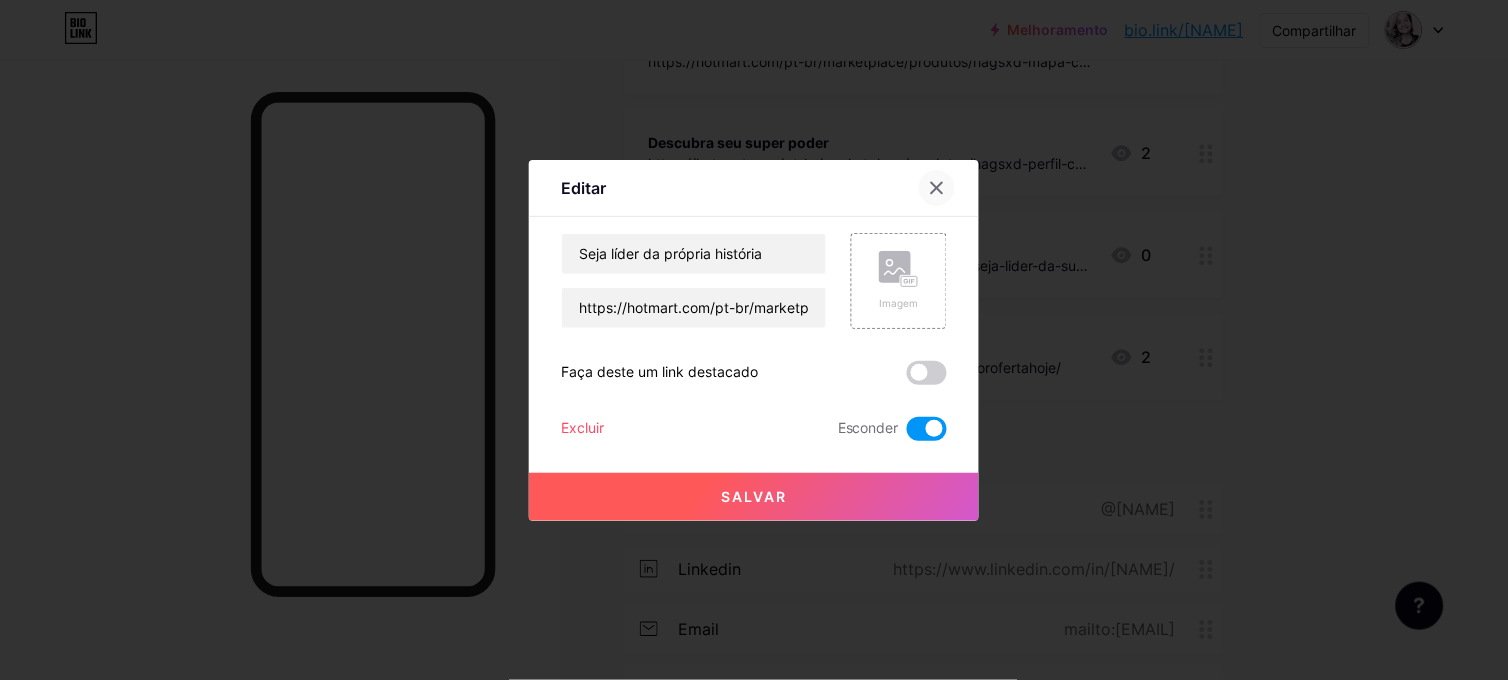 click 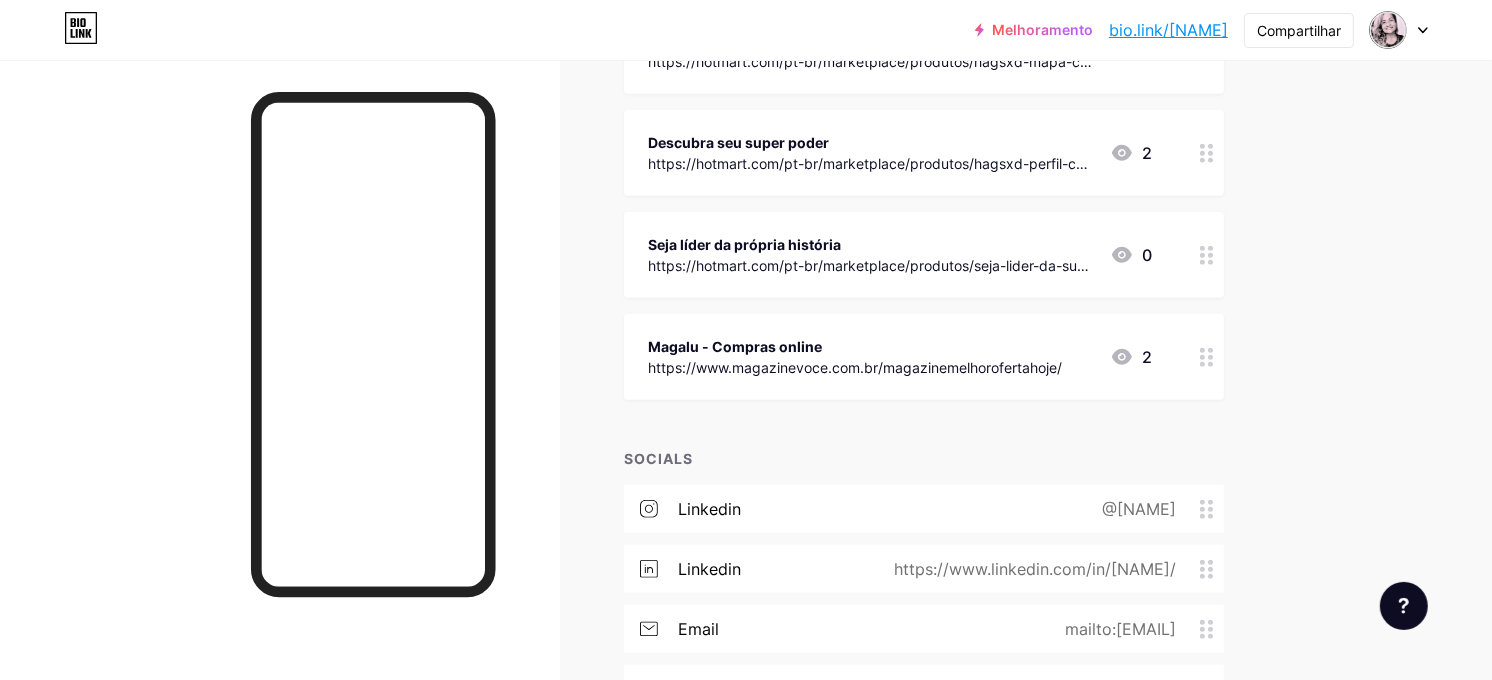click at bounding box center (1207, 255) 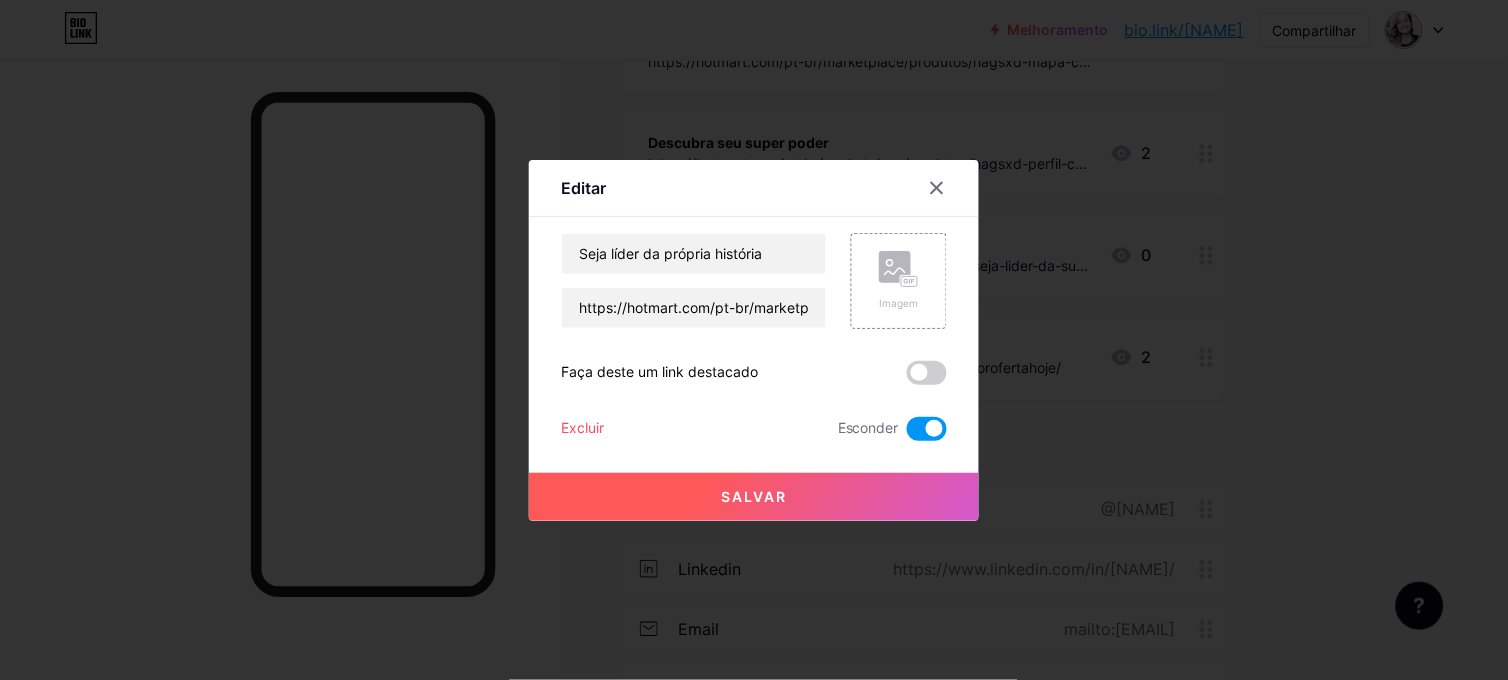 click on "Excluir" at bounding box center (582, 429) 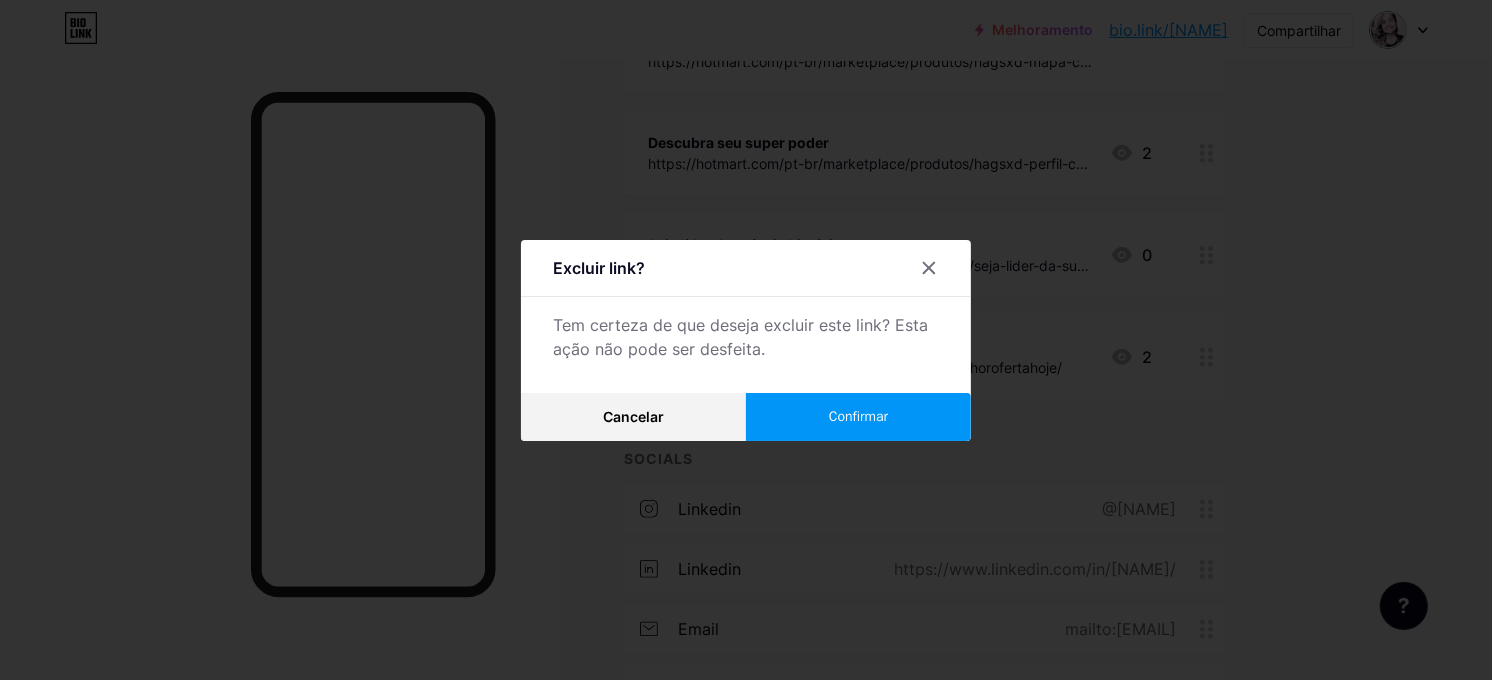 click on "Confirmar" at bounding box center (858, 416) 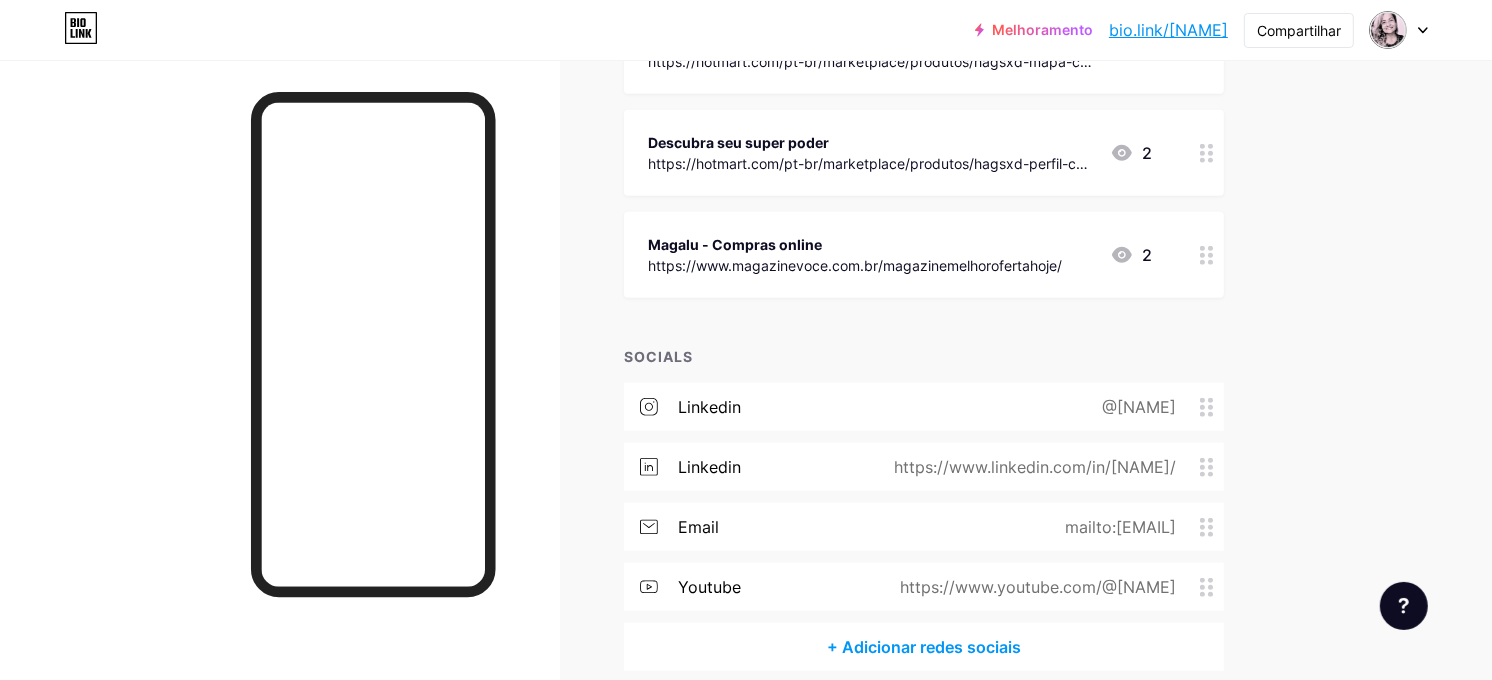 click 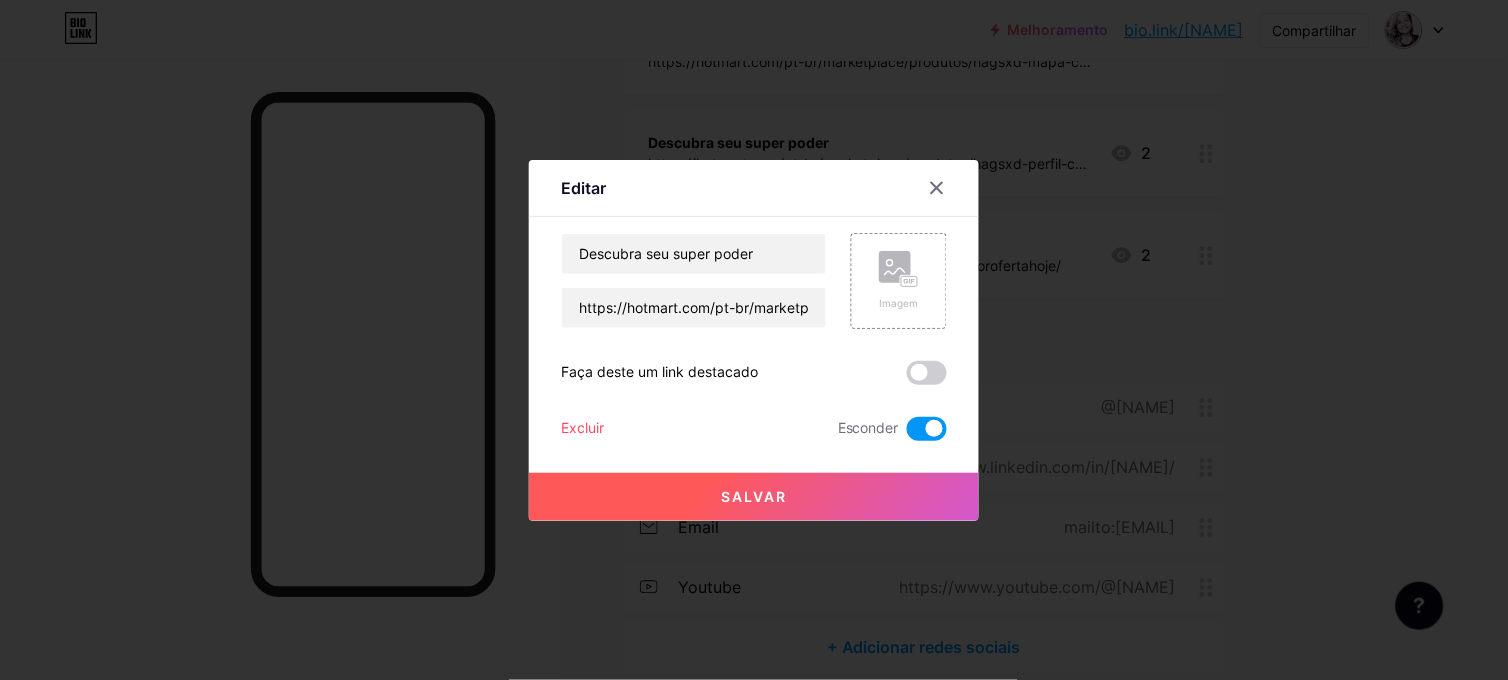 click on "Excluir" at bounding box center (582, 429) 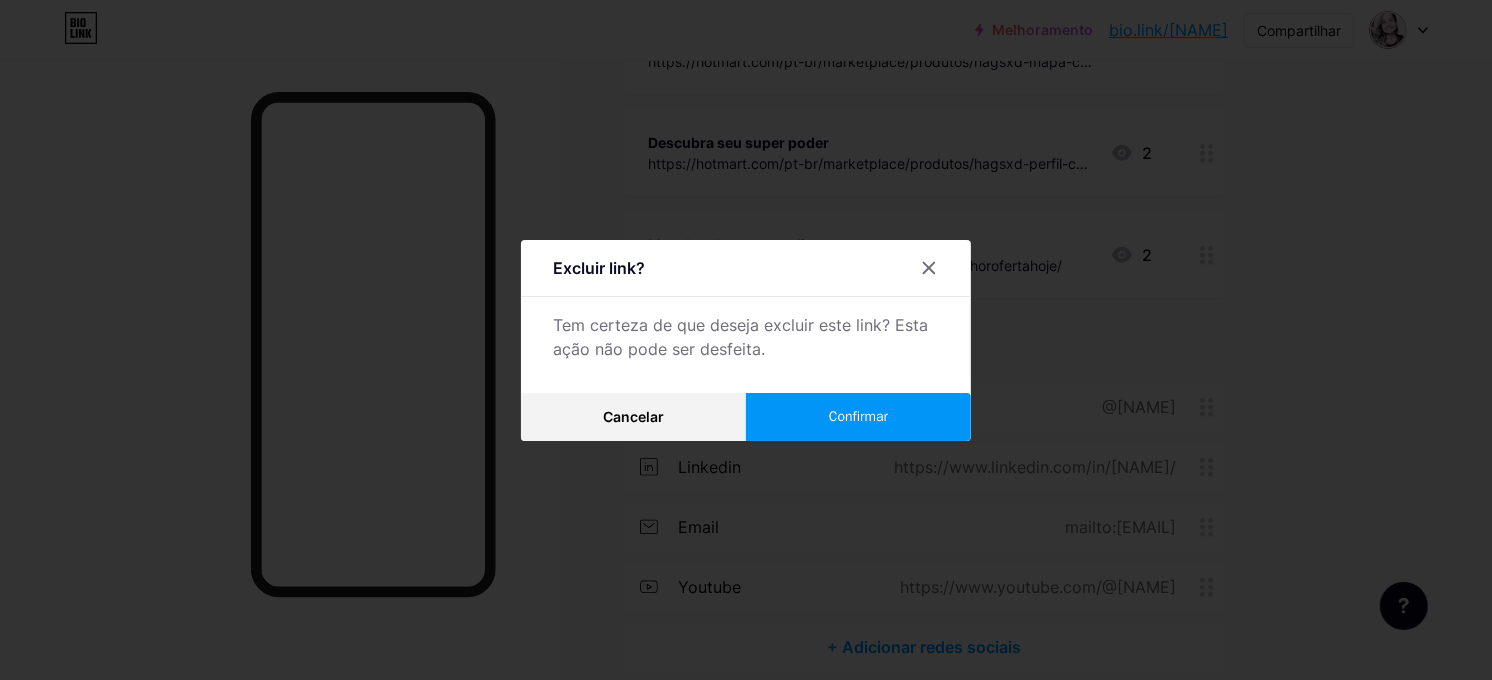 click on "Confirmar" at bounding box center (858, 416) 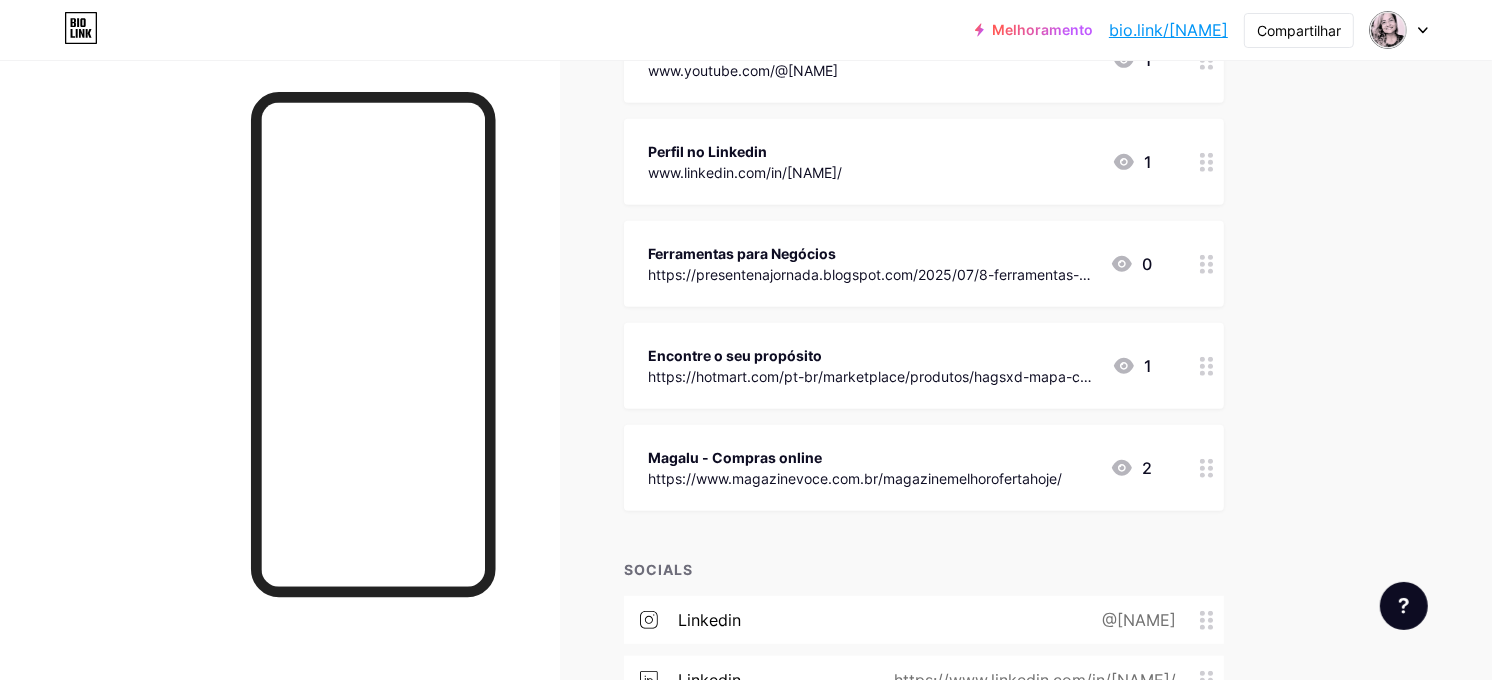scroll, scrollTop: 803, scrollLeft: 0, axis: vertical 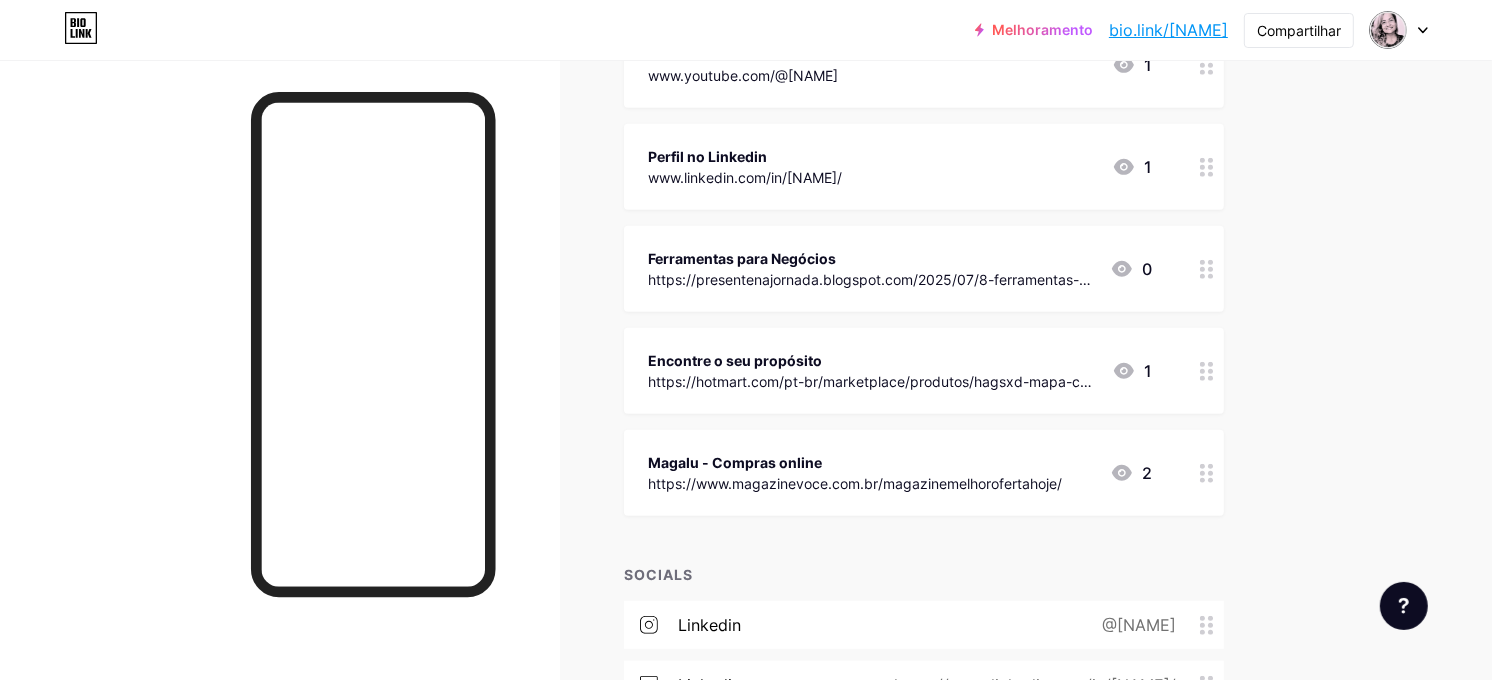 click 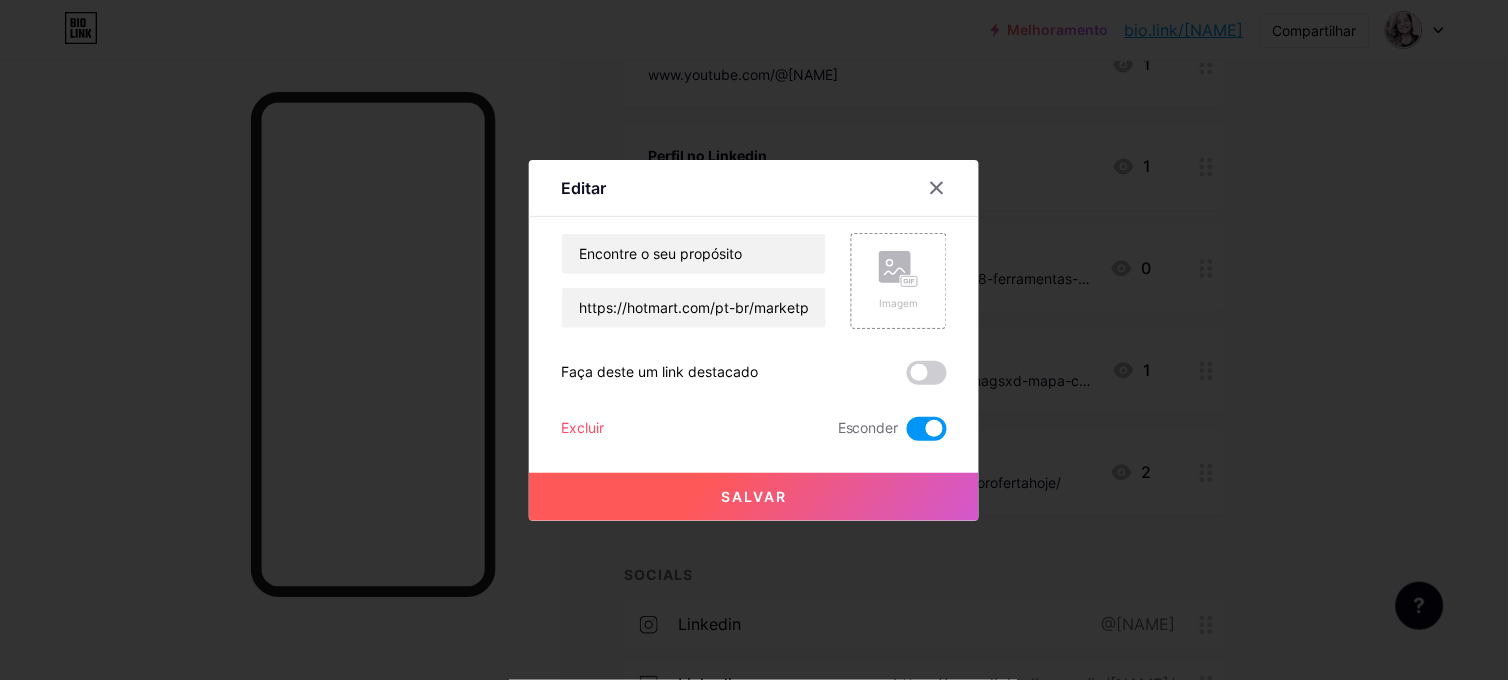 click on "Excluir" at bounding box center [582, 429] 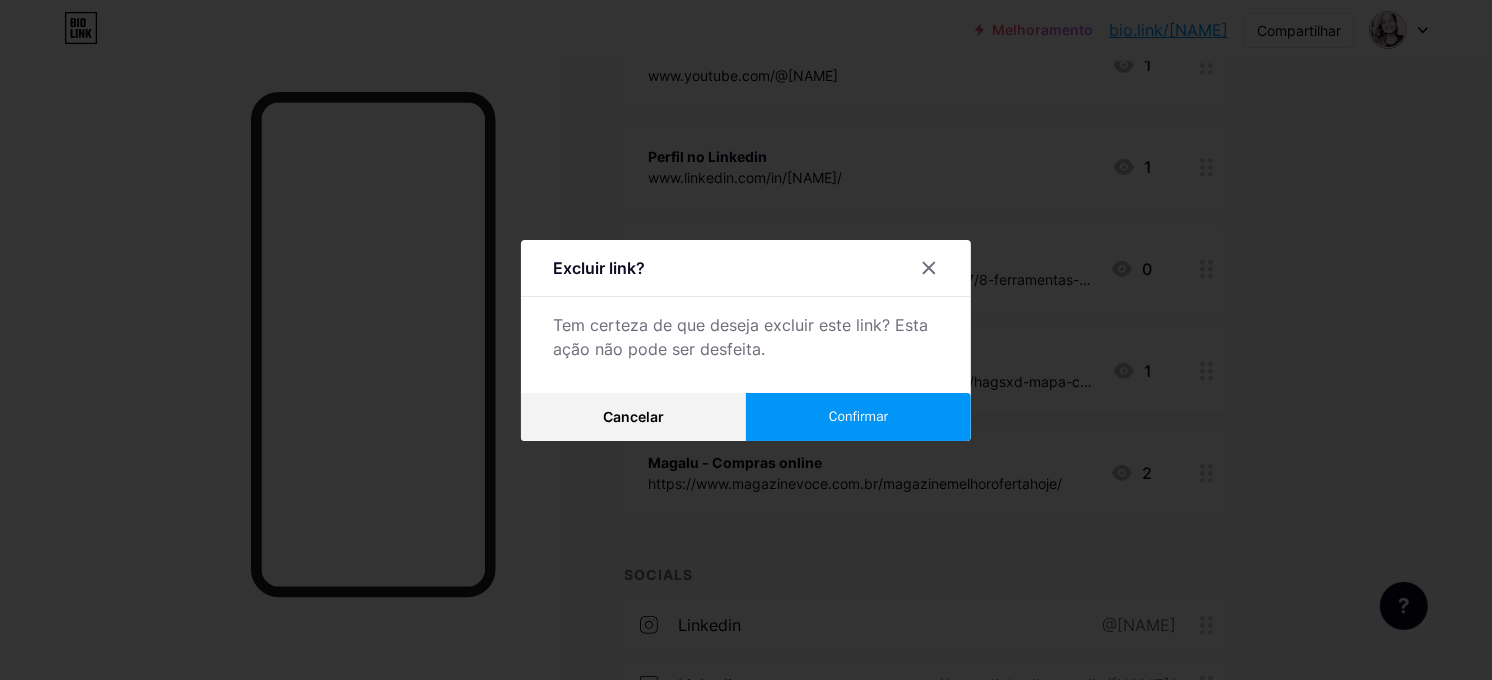 click on "Confirmar" at bounding box center [858, 417] 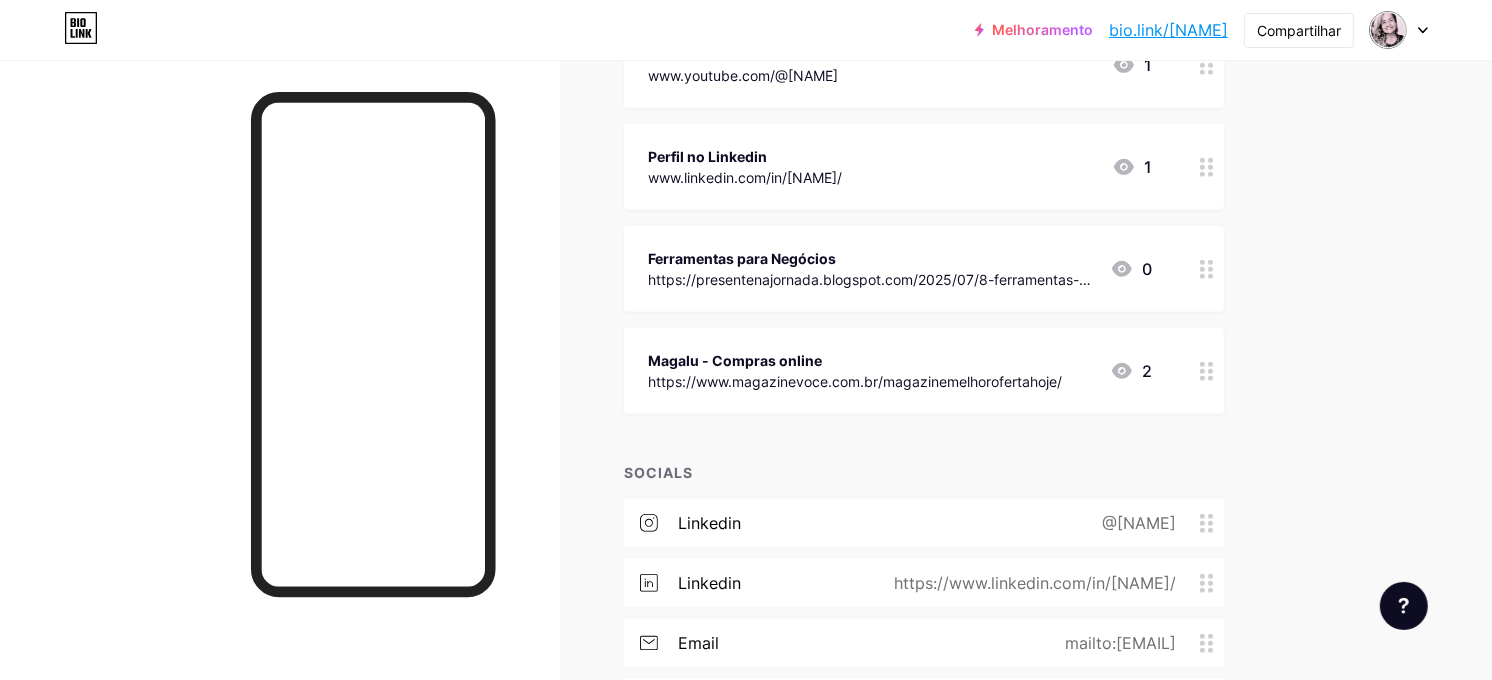 click on "https://www.magazinevoce.com.br/magazinemelhorofertahoje/" at bounding box center (855, 381) 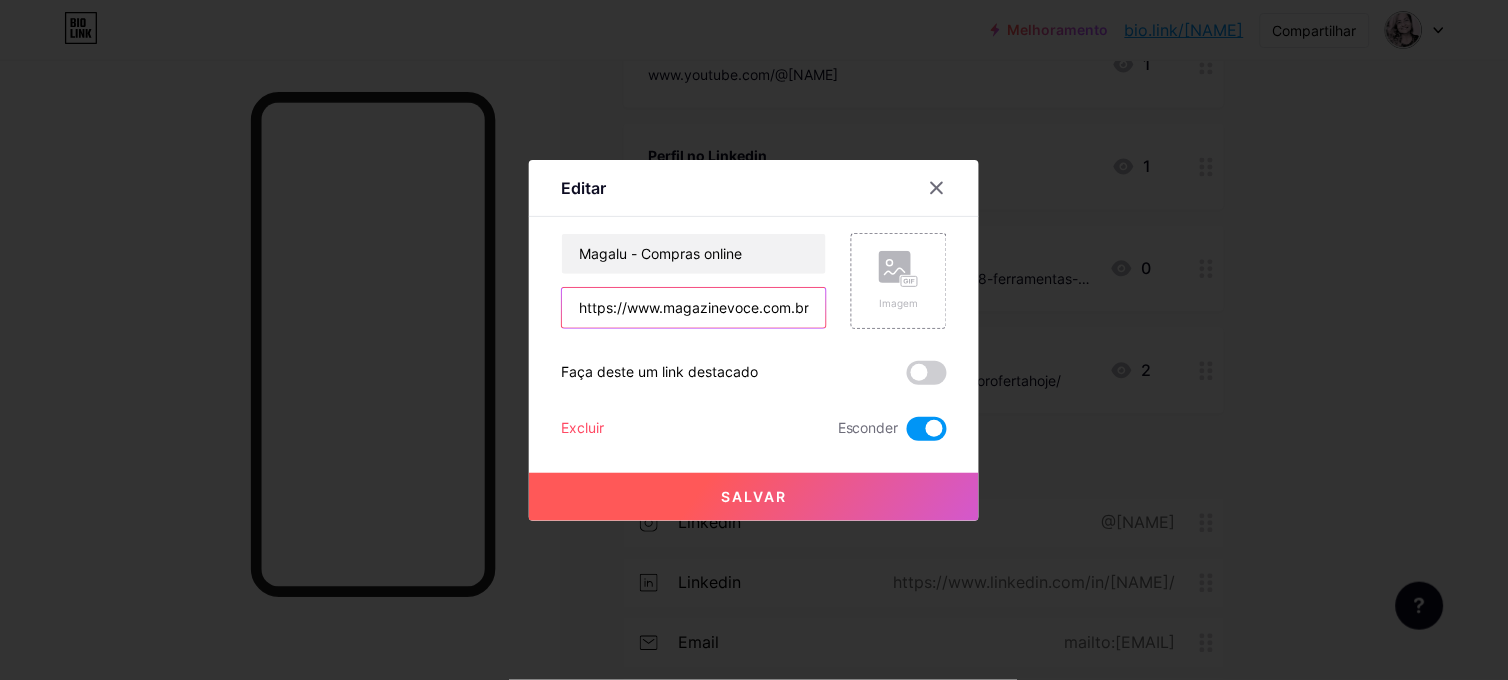 click on "https://www.magazinevoce.com.br/magazinemelhorofertahoje/" at bounding box center [694, 308] 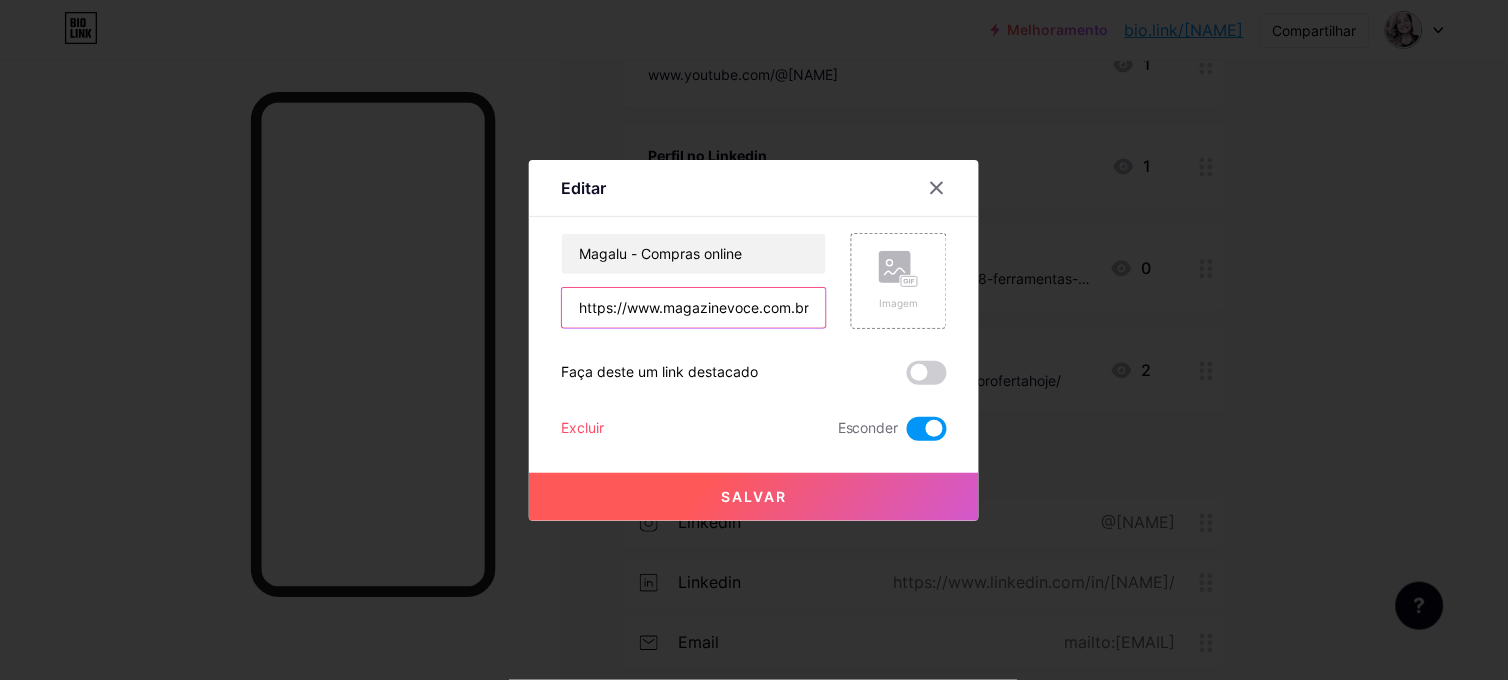 click on "https://www.magazinevoce.com.br/magazinemelhorofertahoje/" at bounding box center [694, 308] 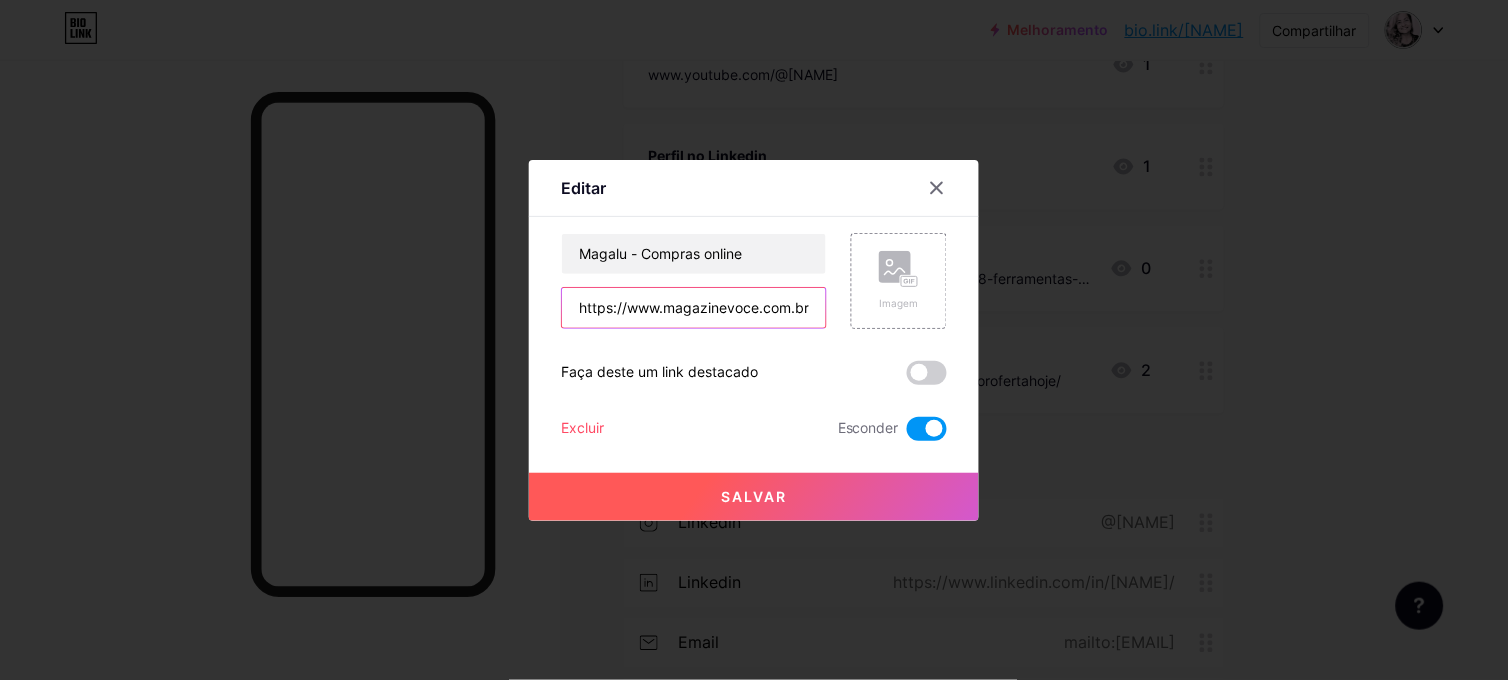 click on "https://www.magazinevoce.com.br/magazinemelhorofertahoje/" at bounding box center [694, 308] 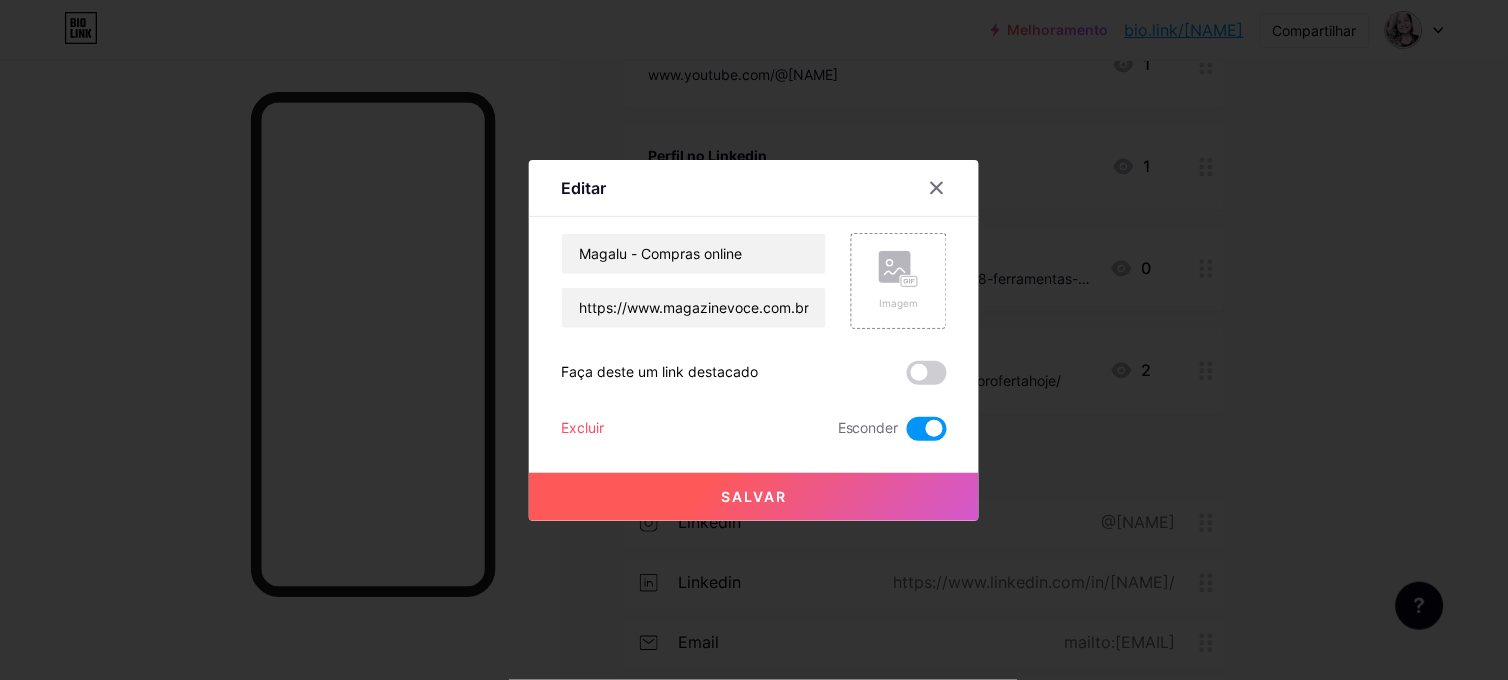 click on "Excluir" at bounding box center [582, 429] 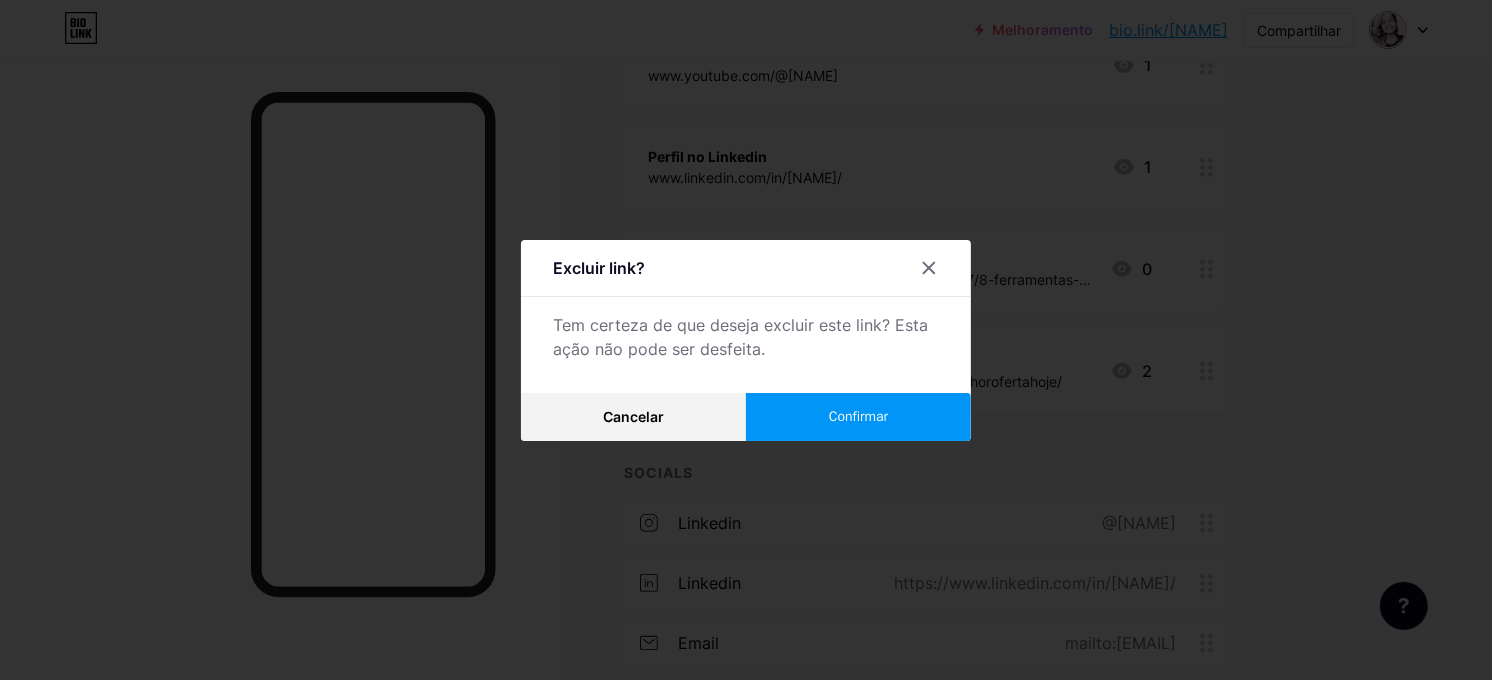 click on "Confirmar" at bounding box center (858, 416) 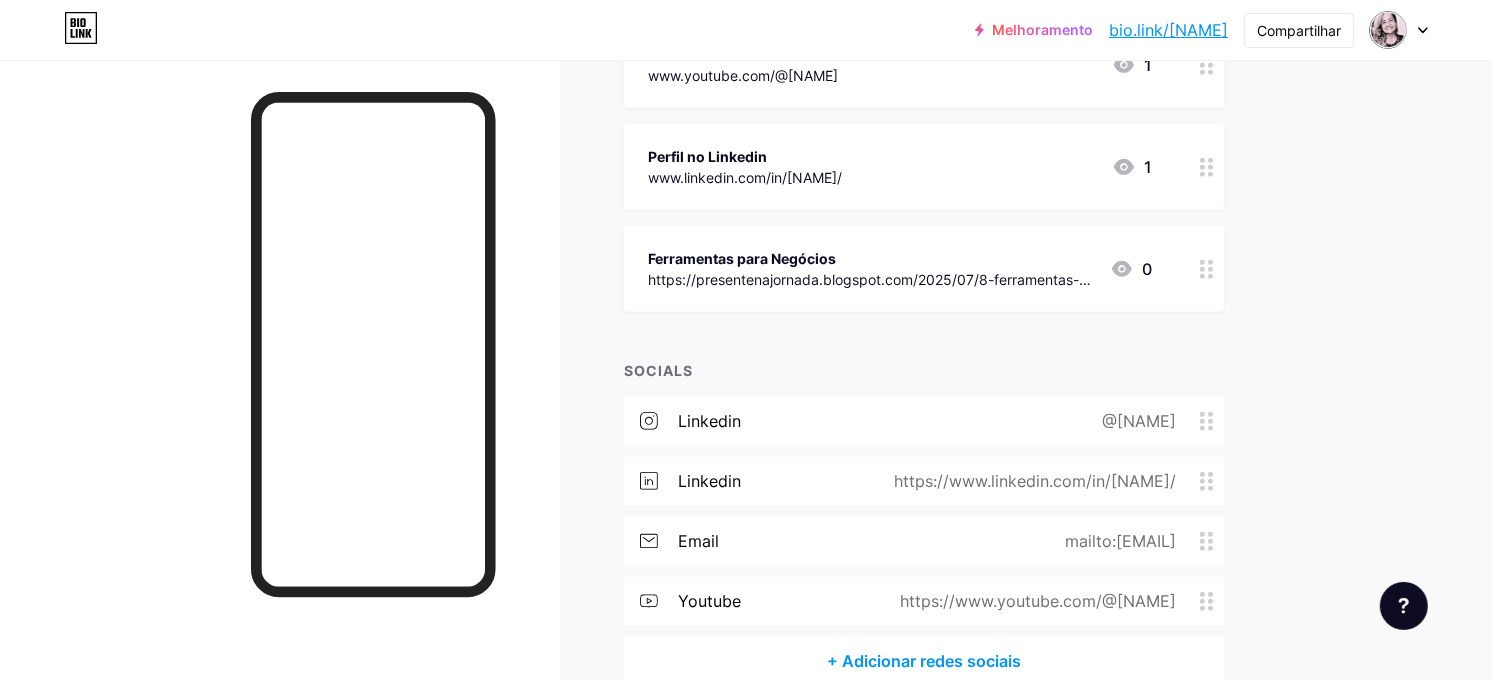 click on "Links
Posts
Projetar    Assinantes  NOVO    Estatísticas    Configurações       + ADICIONAR LINK     + ADICIONAR INCORPORAR    + Adicionar cabeçalho
Comunidade Gratuita
https://chat.whatsapp.com/Ieo9fzTgSHi67qkW61vnih
6
Siga no Instagram
https://www.instagram.com/[NAME]/
3
Página no Facebook
https://www.facebook.com/profile.php?id=61557088050701
0
Assine nosso Blog
https://presentenajornada.blogspot.com/
8
Encontre no Google
https://share.google/K5rdensKvMF170CUe
0
Histórias no YouTube
1" at bounding box center (658, 21) 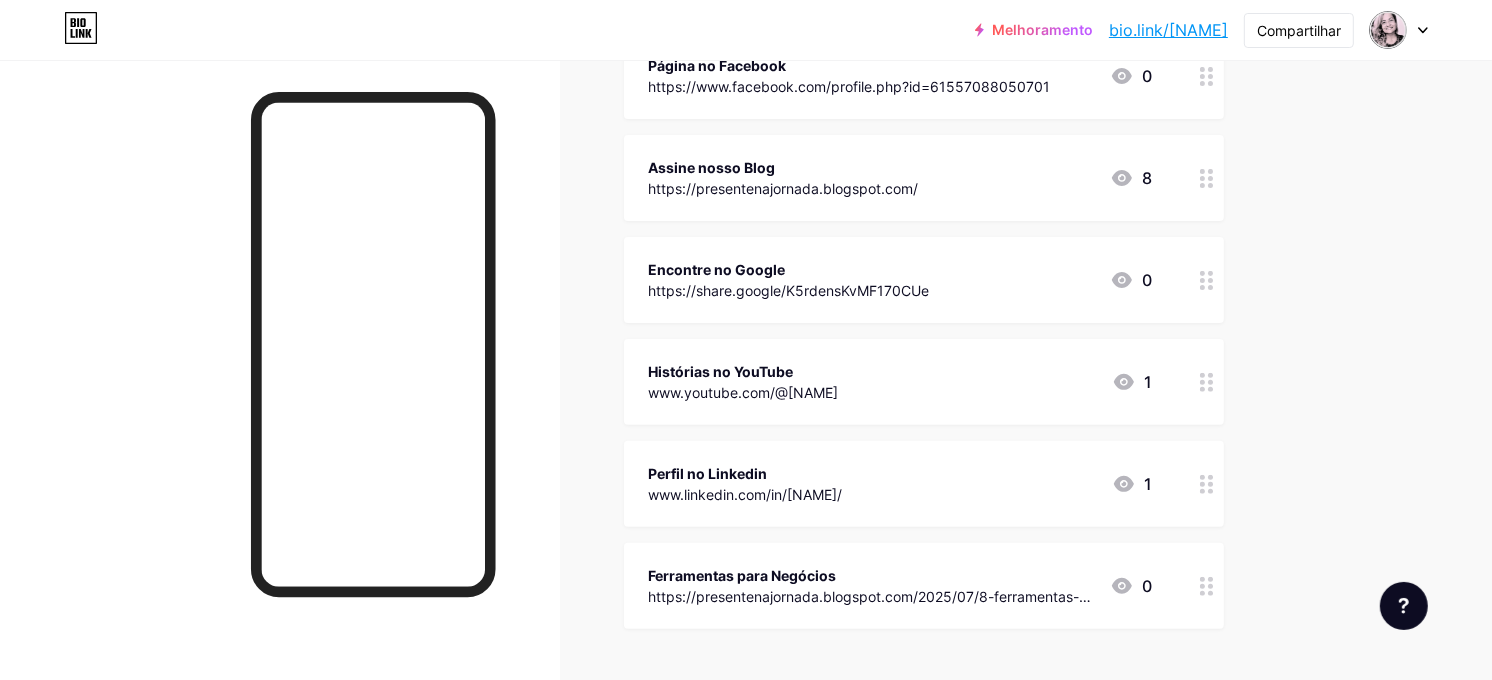 scroll, scrollTop: 483, scrollLeft: 0, axis: vertical 